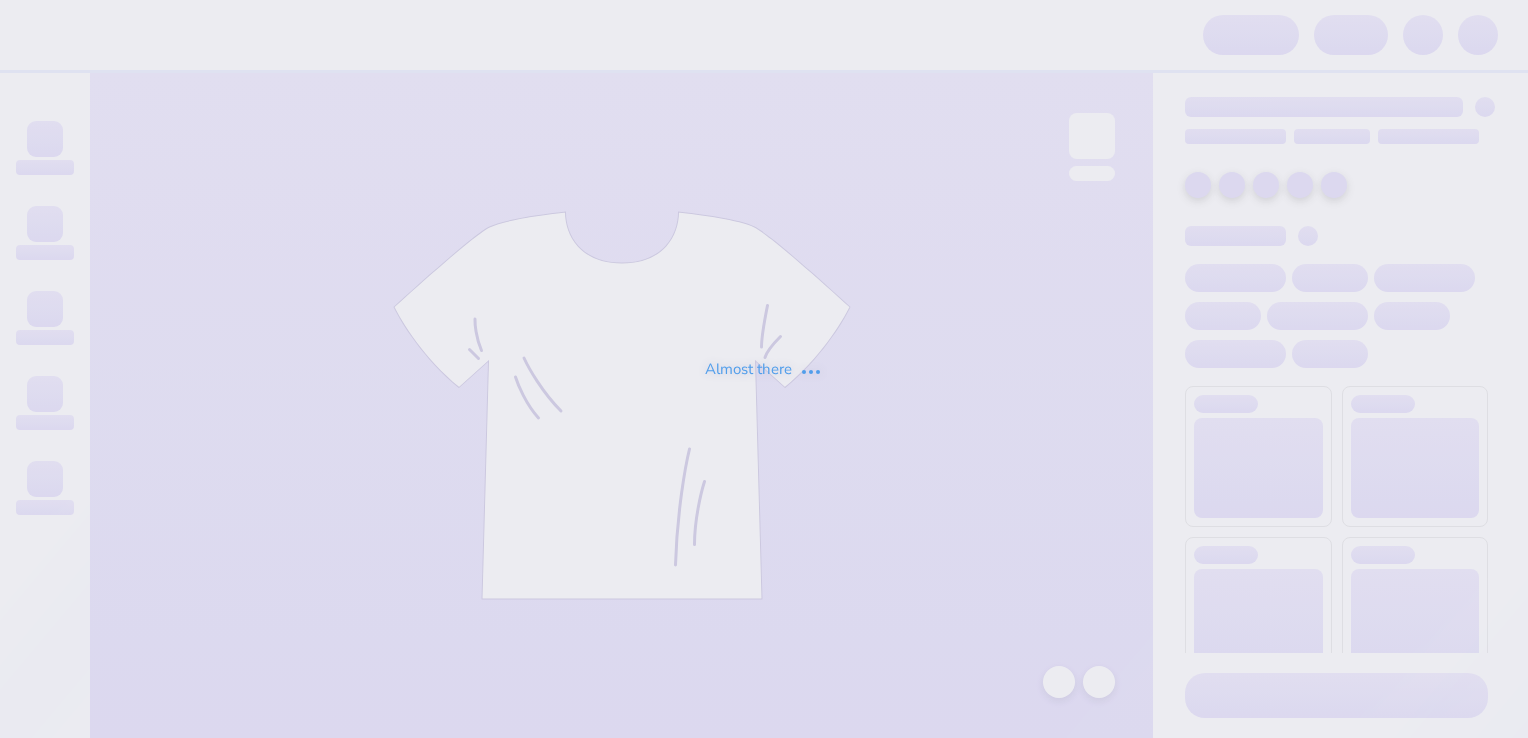 scroll, scrollTop: 0, scrollLeft: 0, axis: both 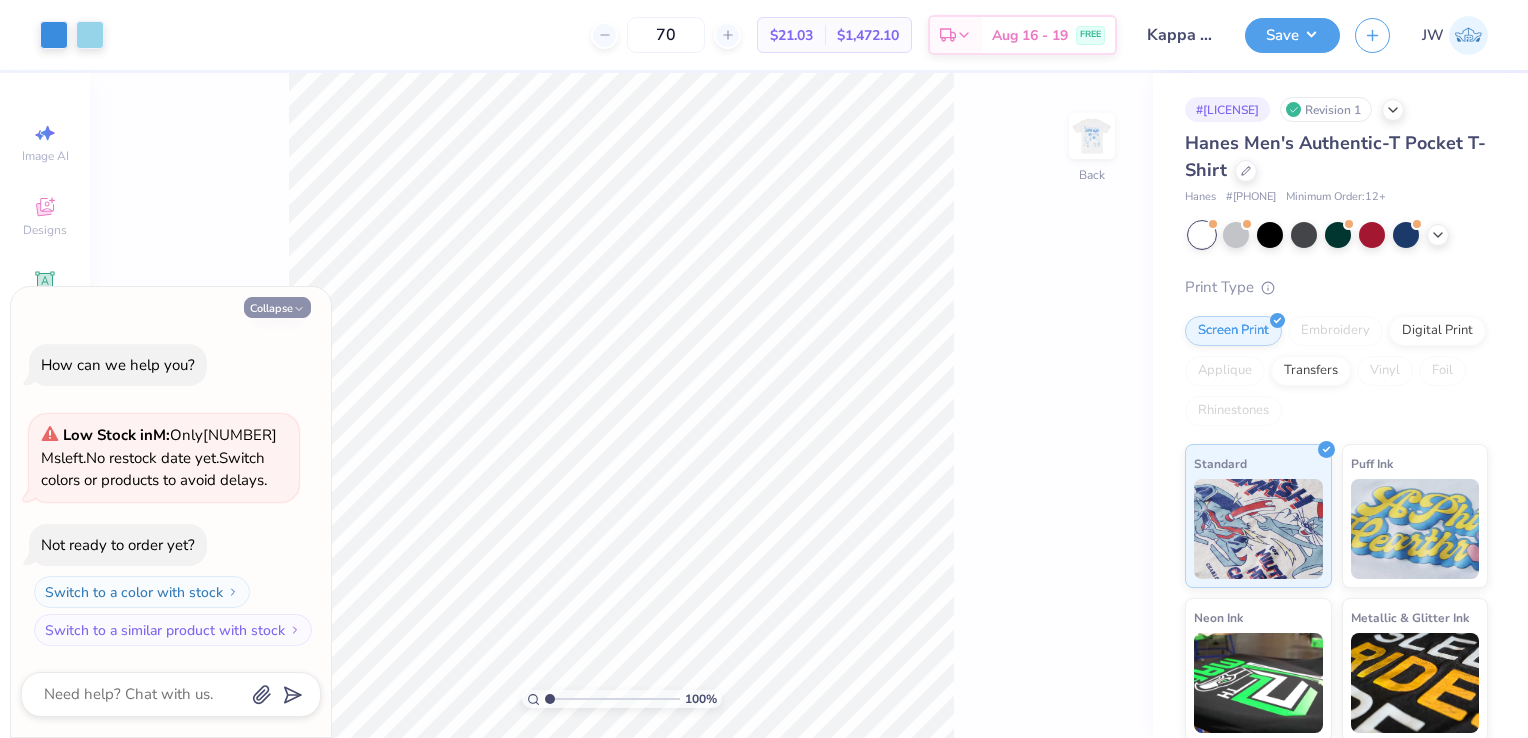 click on "Collapse" at bounding box center [277, 307] 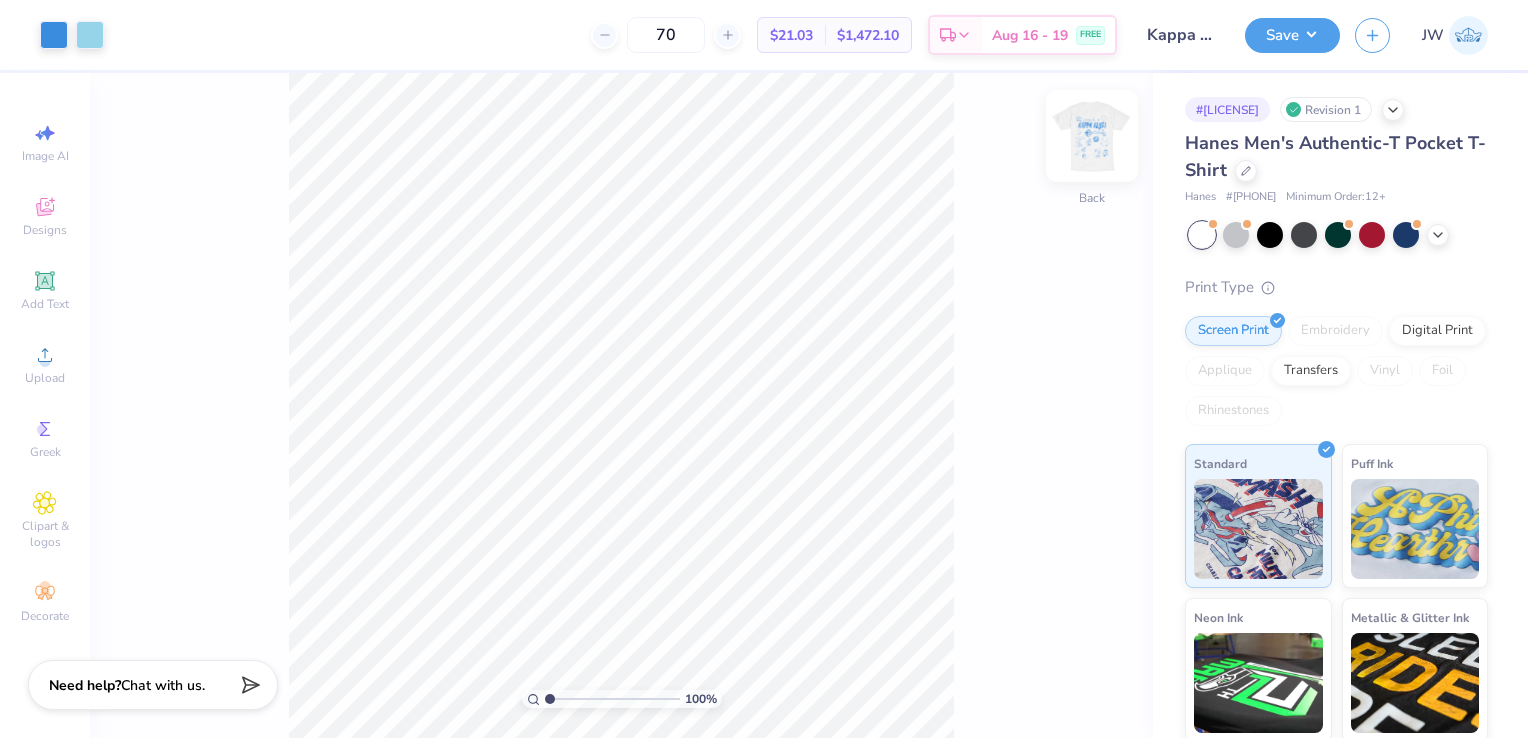 click at bounding box center [1092, 136] 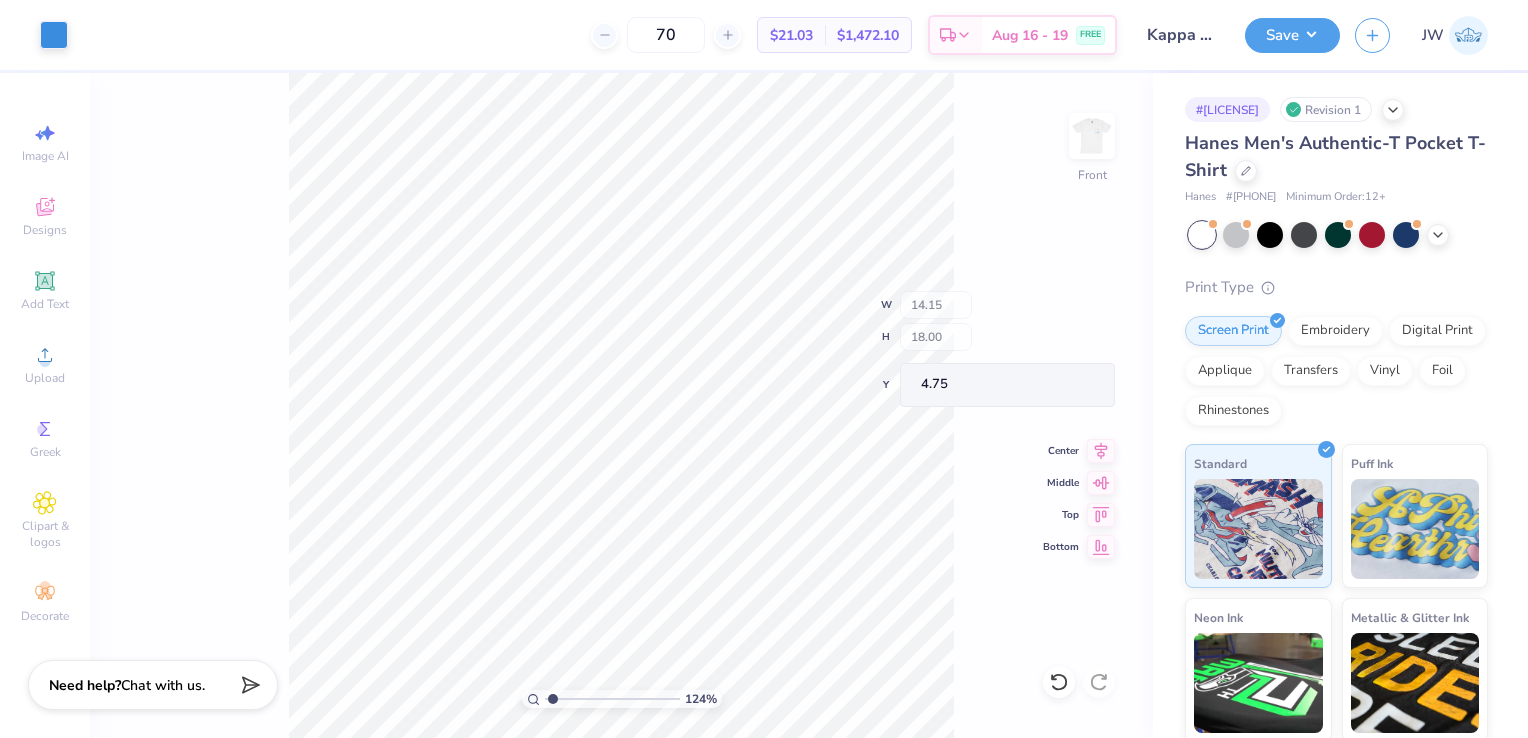 type on "1.24314562795644" 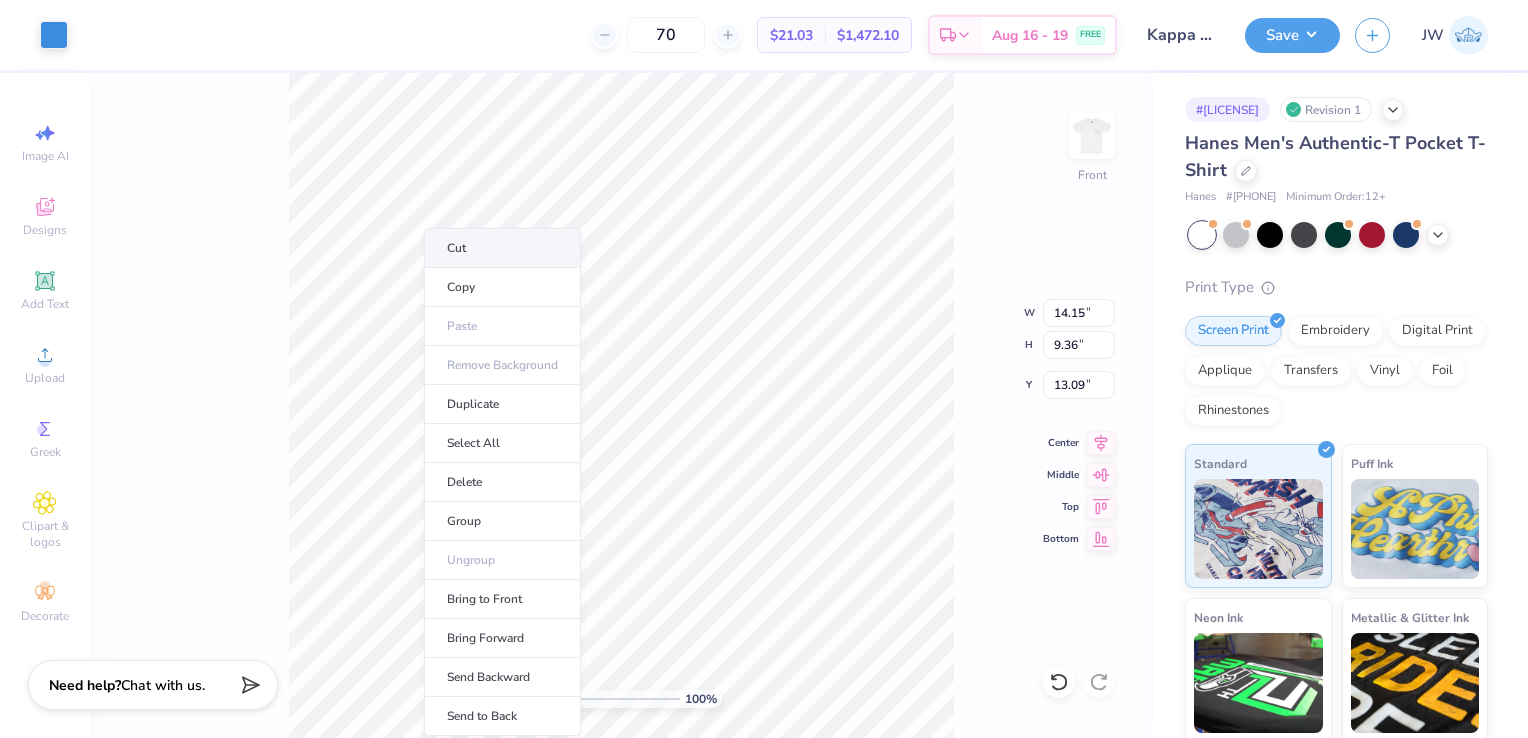 click on "Cut" at bounding box center [502, 248] 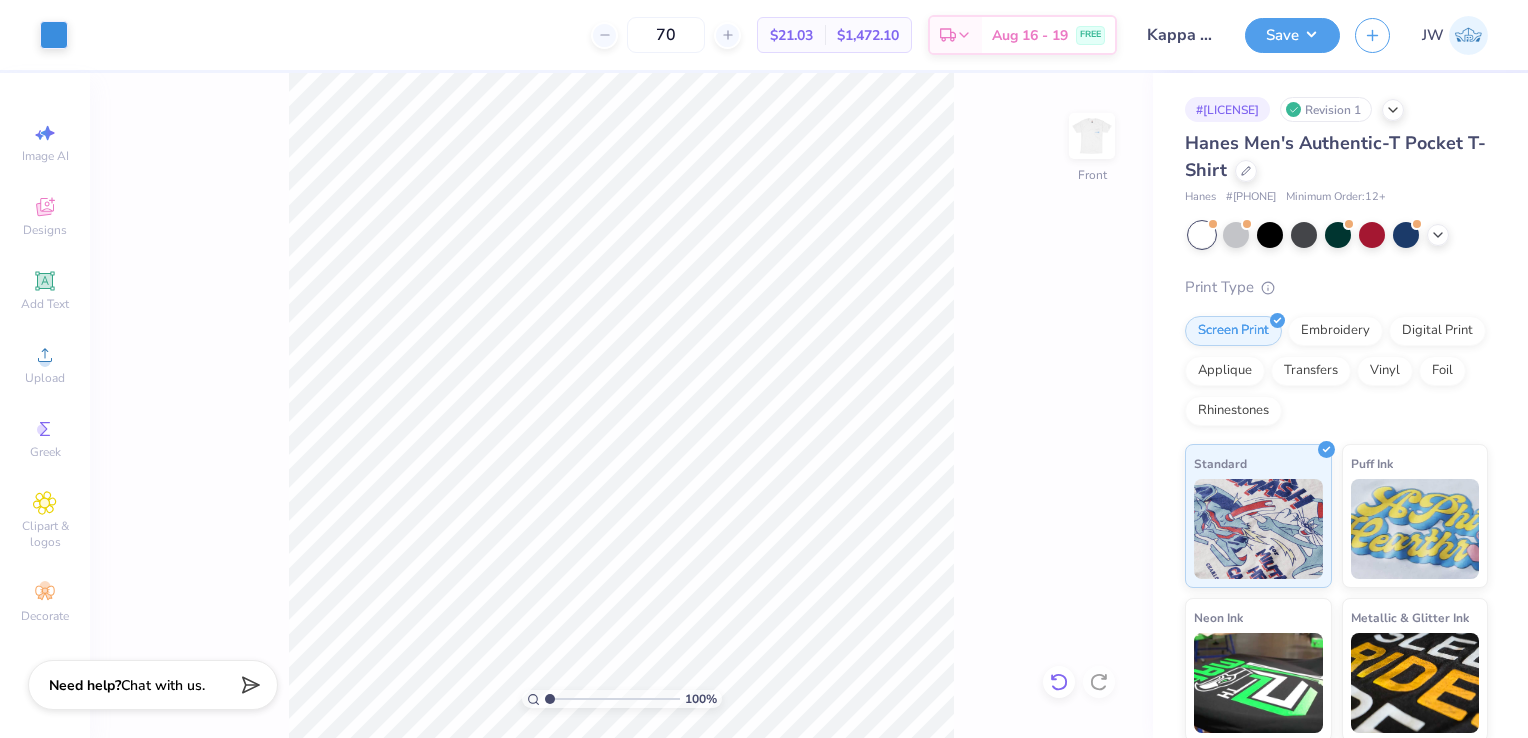 click 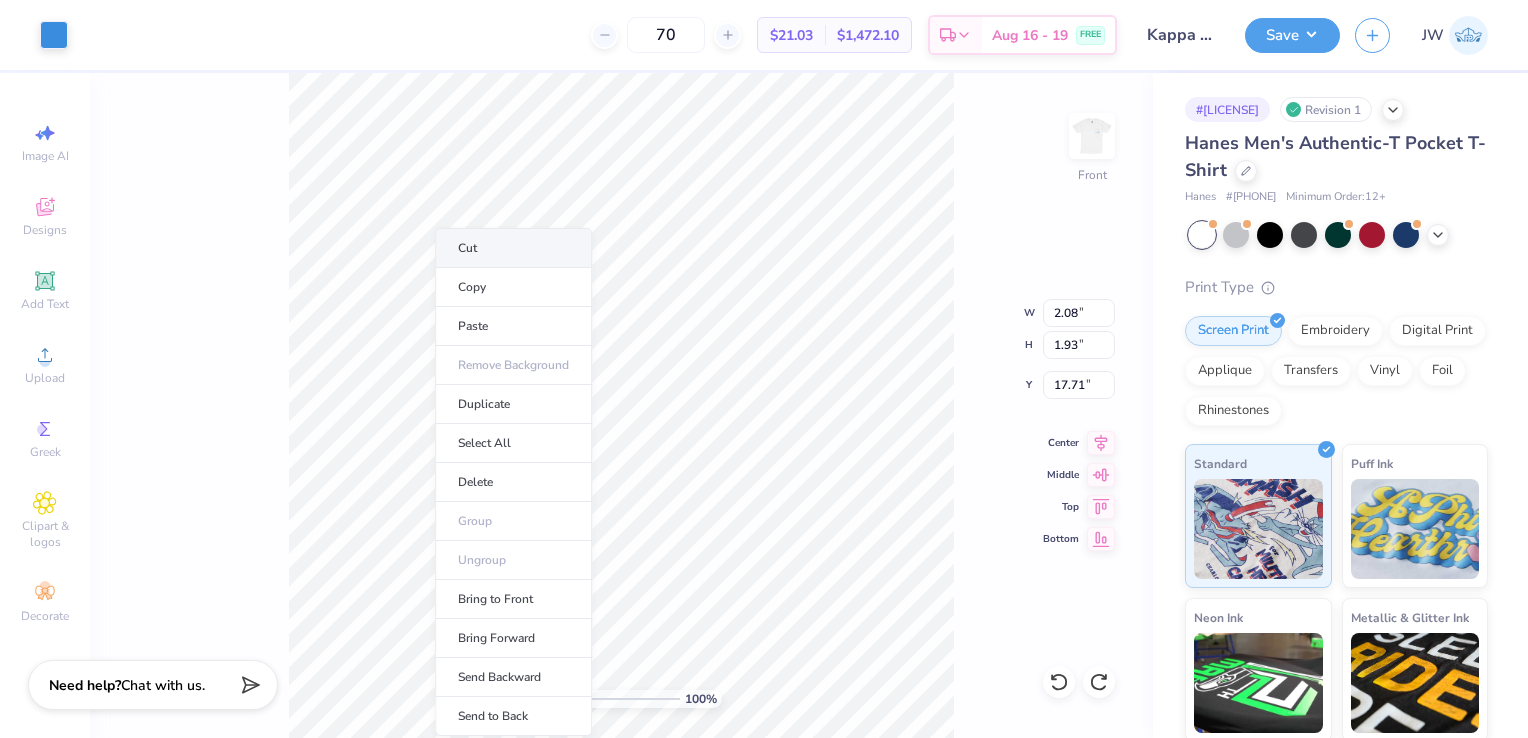 click on "Cut" at bounding box center [513, 248] 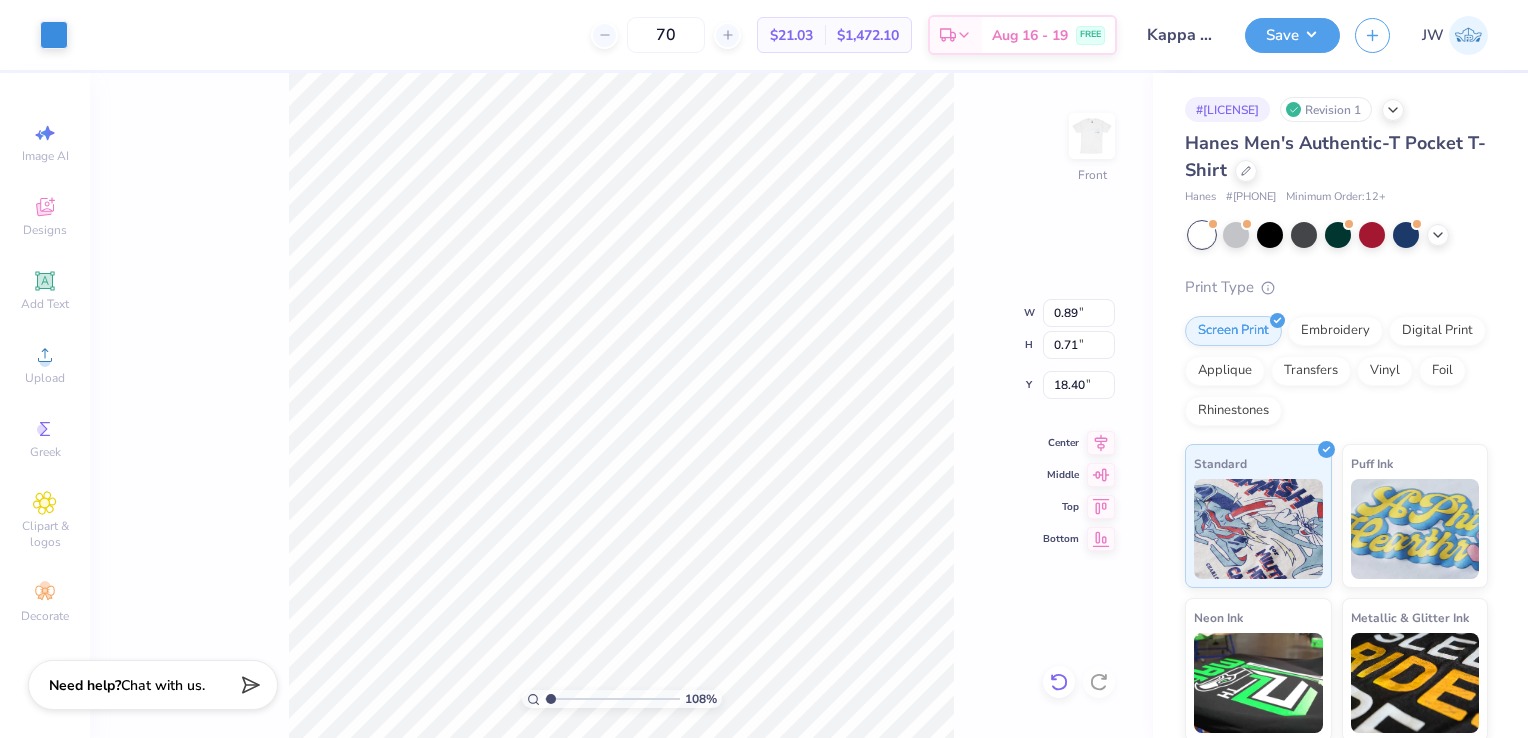click 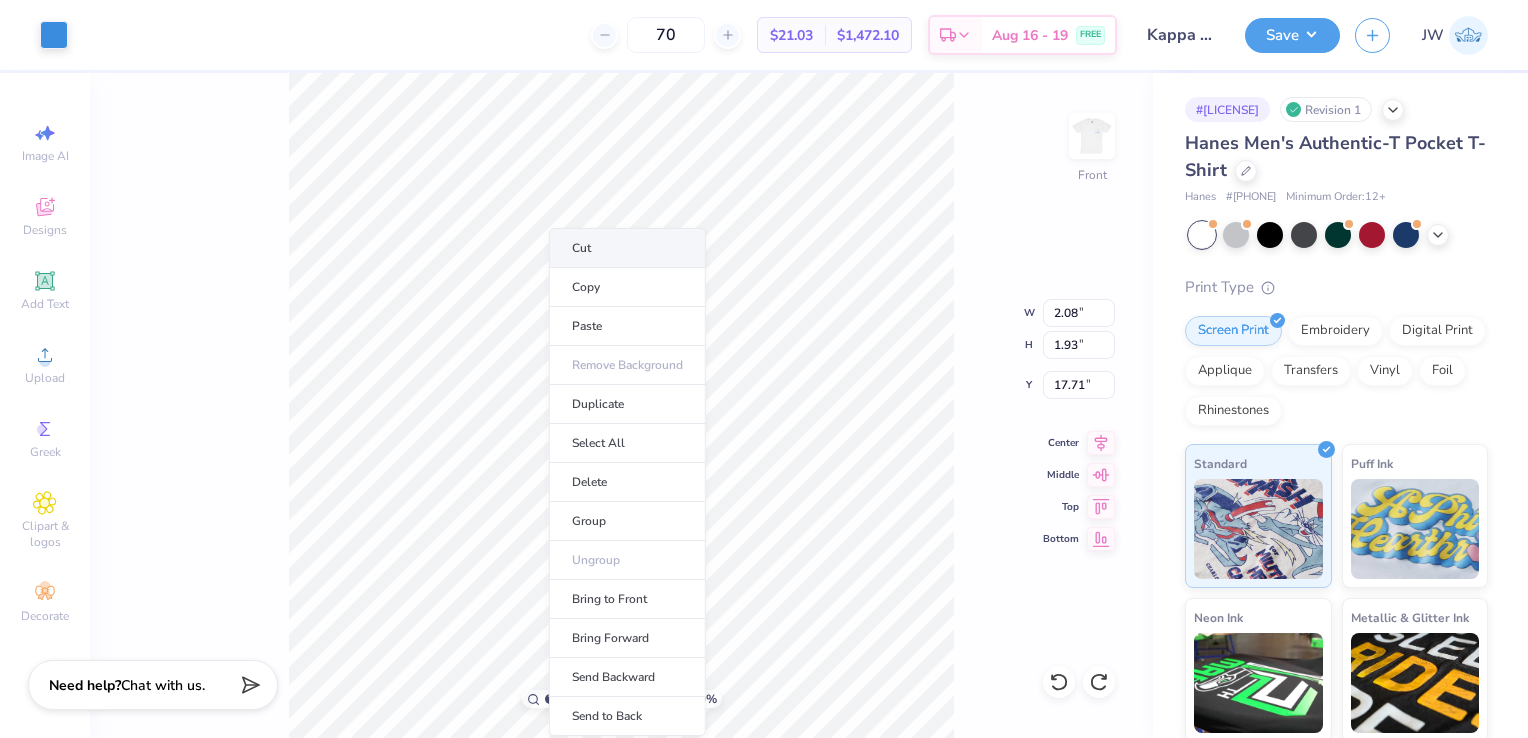 click on "Cut" at bounding box center (627, 248) 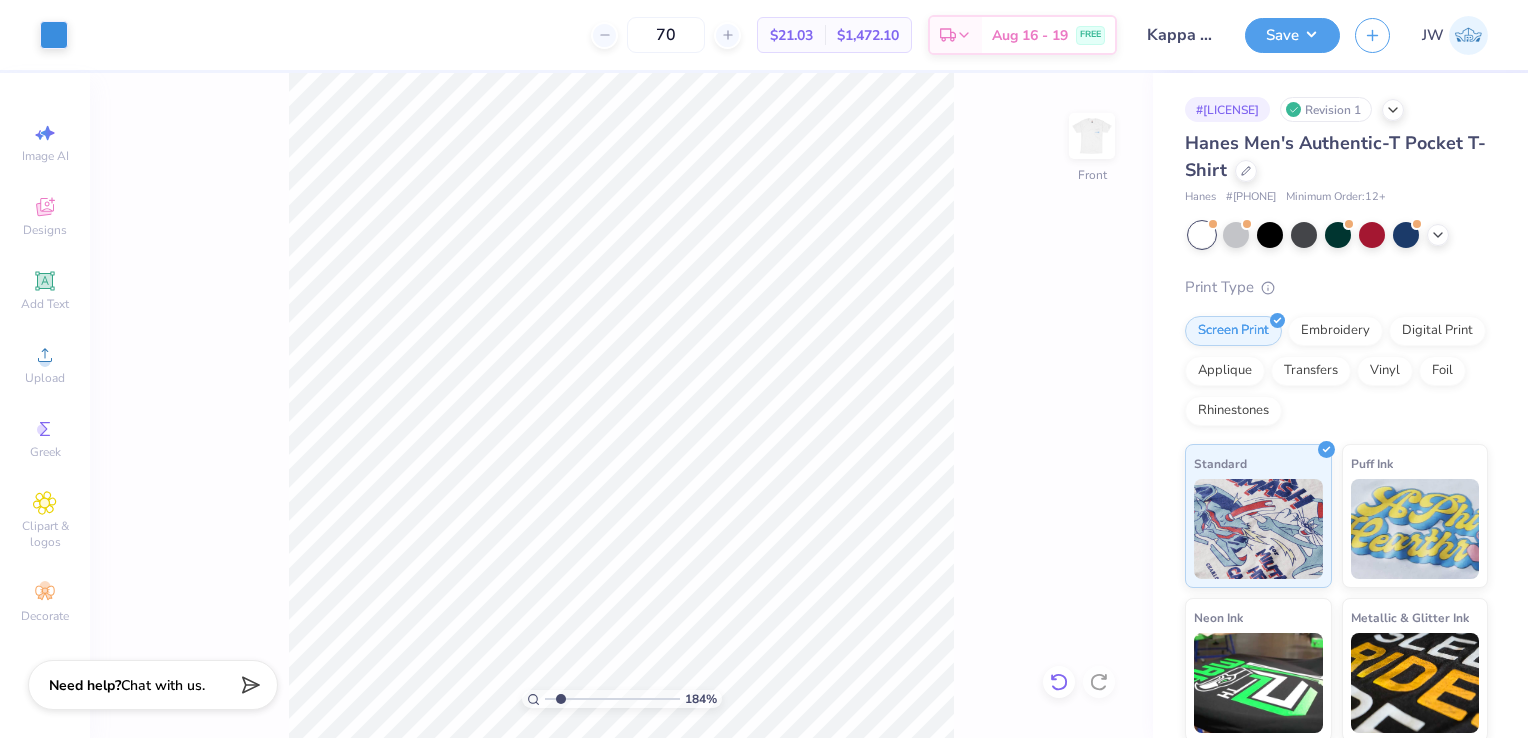 click 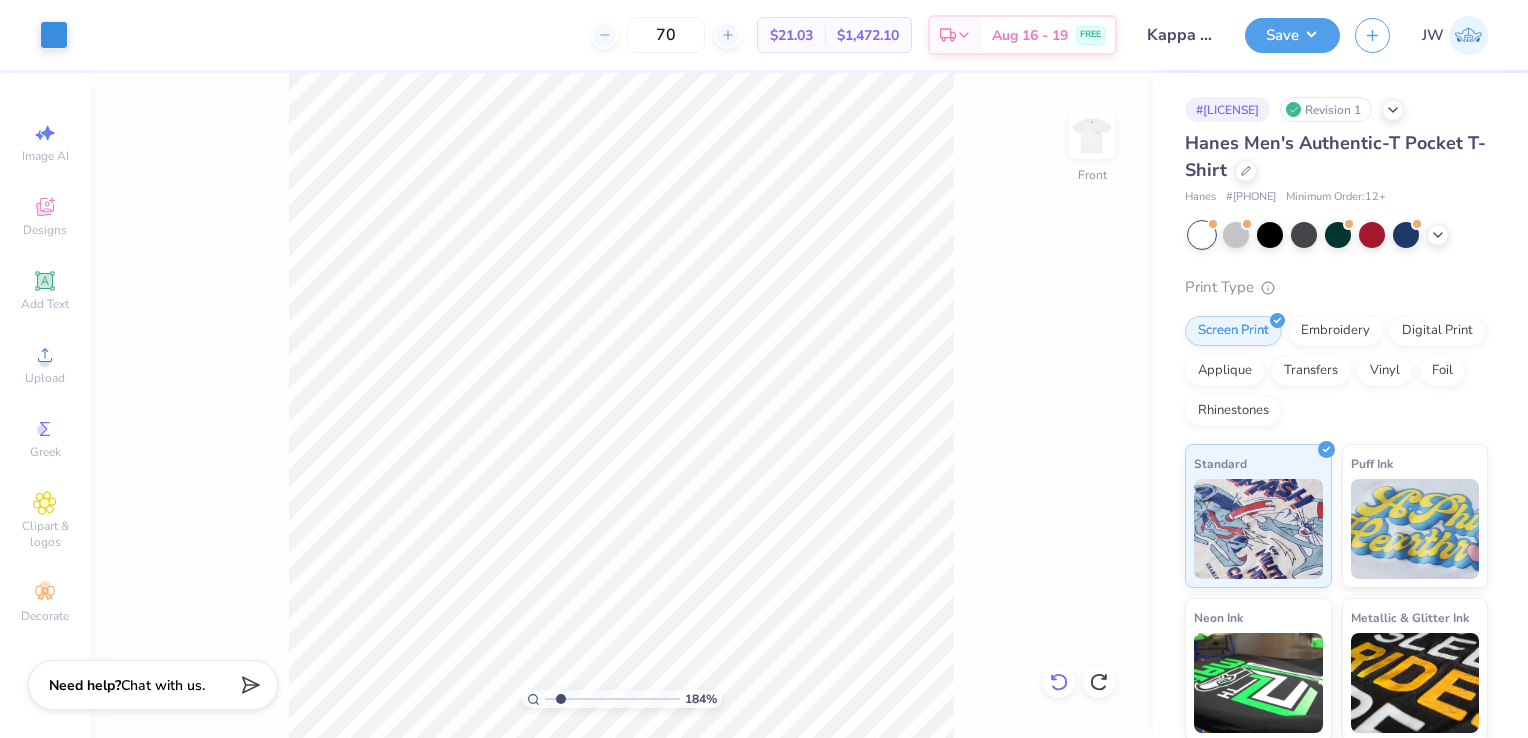 click 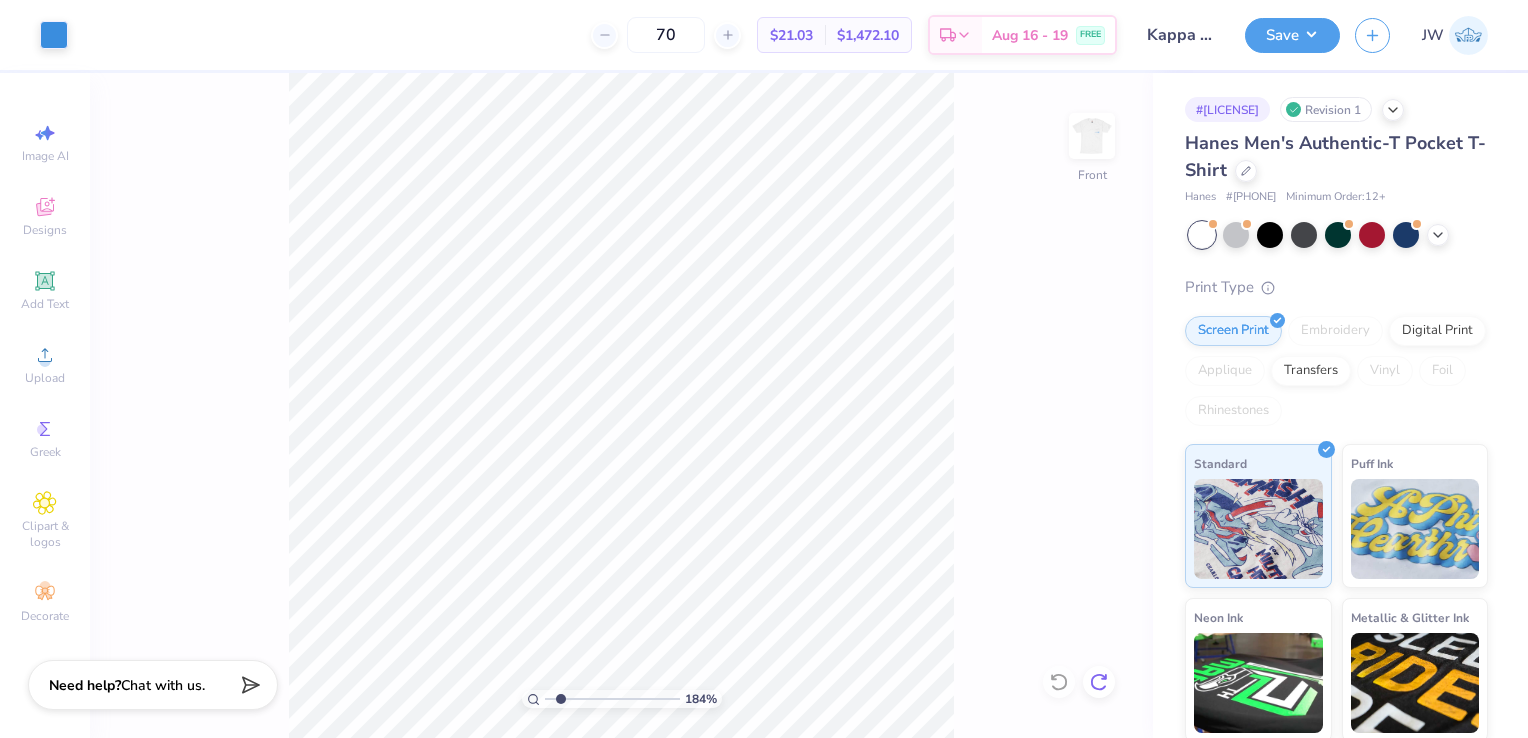 click 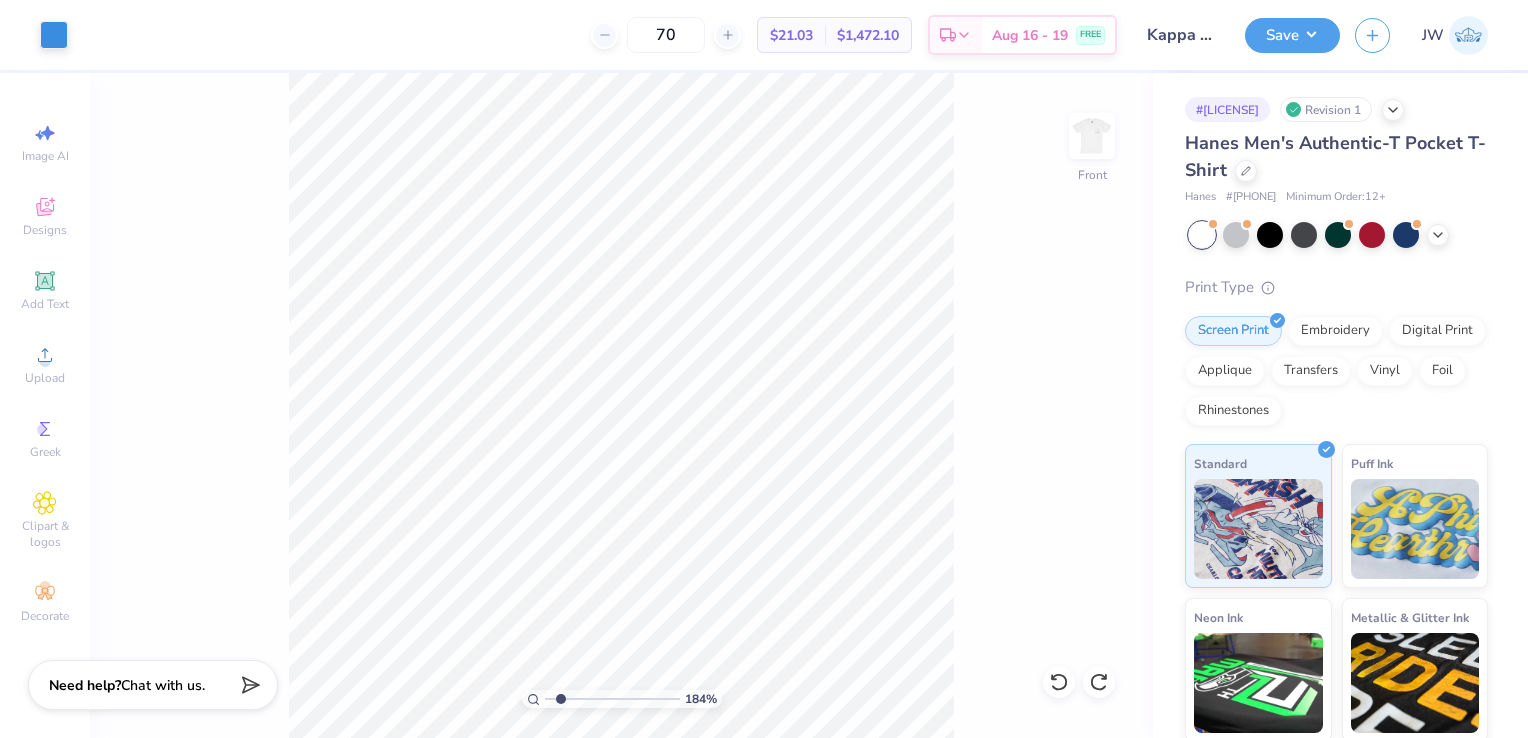 click 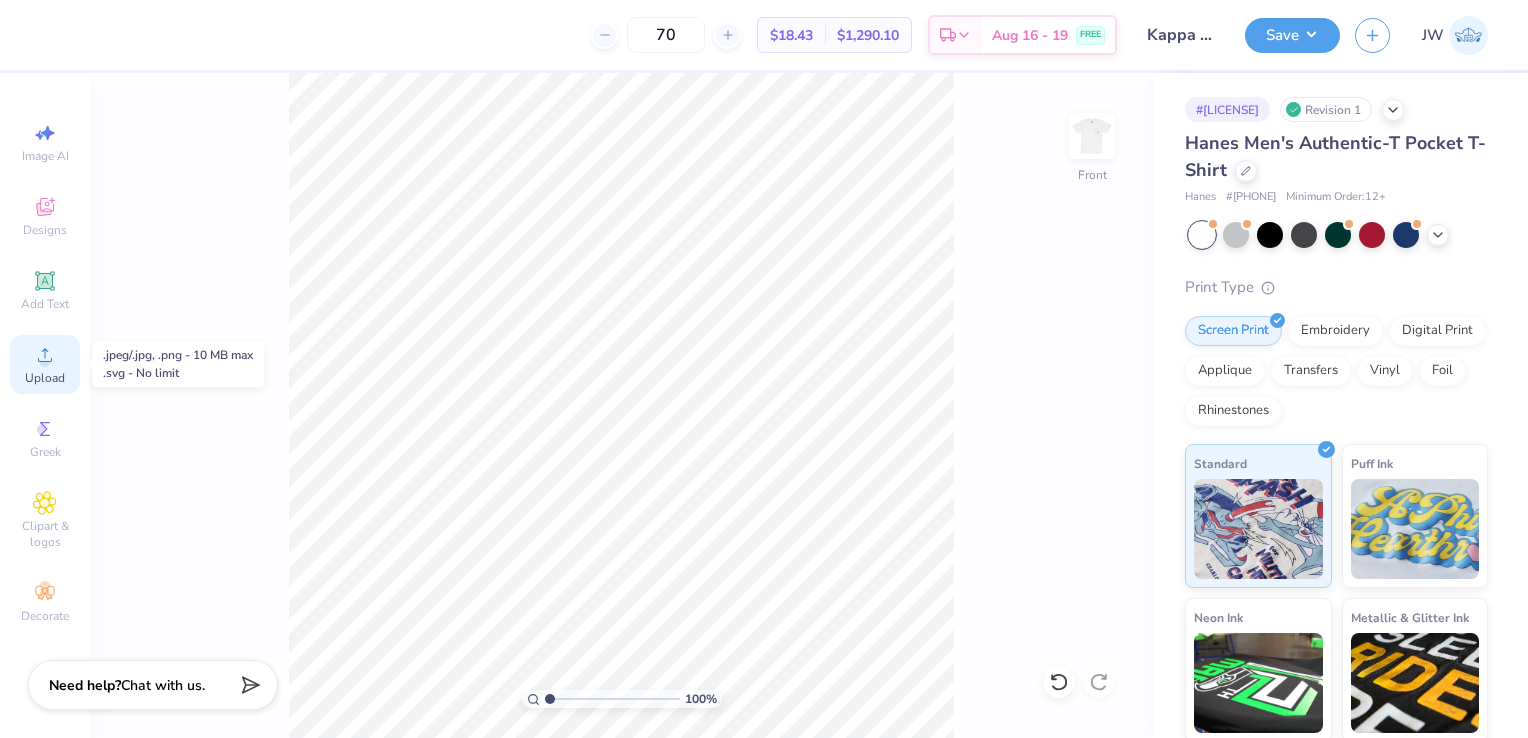 click on "Upload" at bounding box center [45, 378] 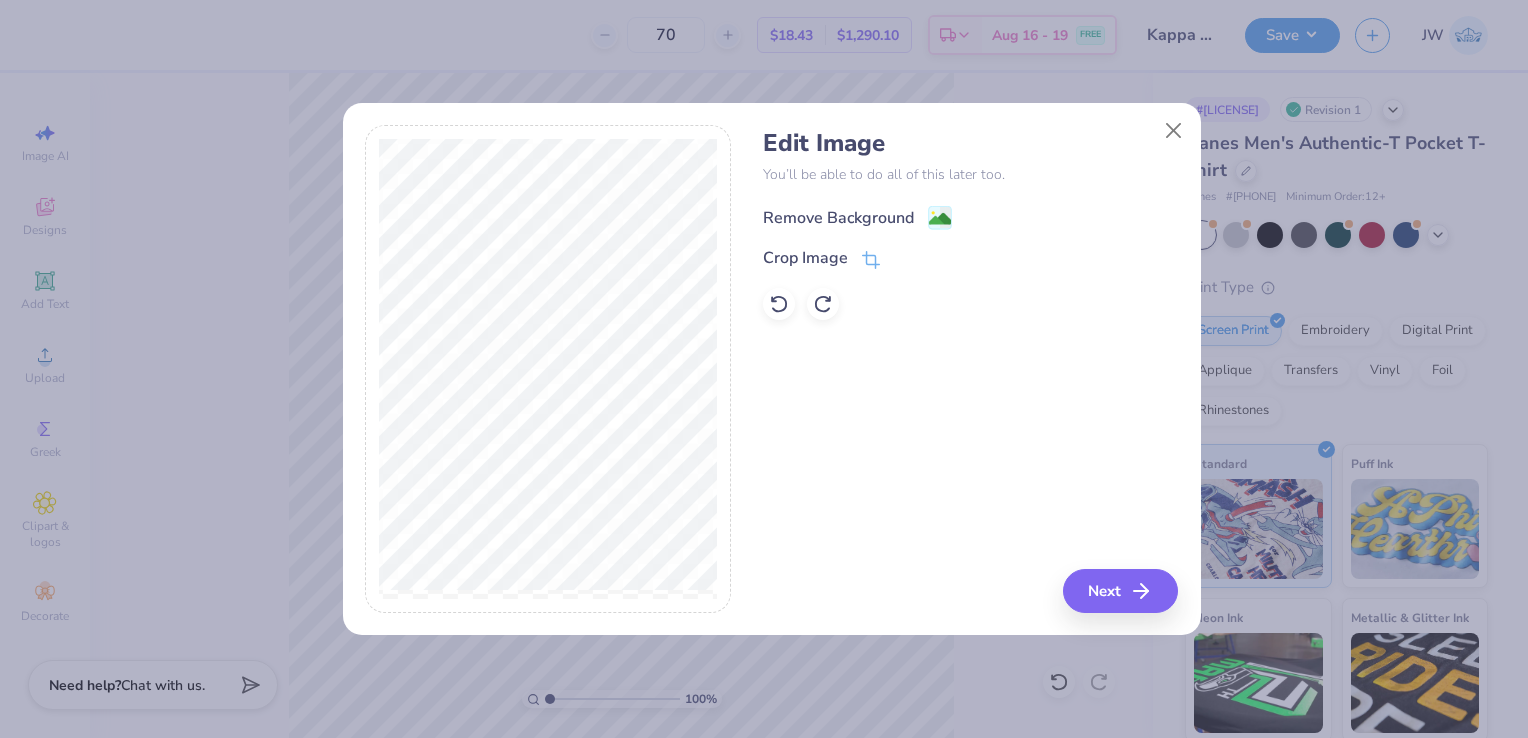 click 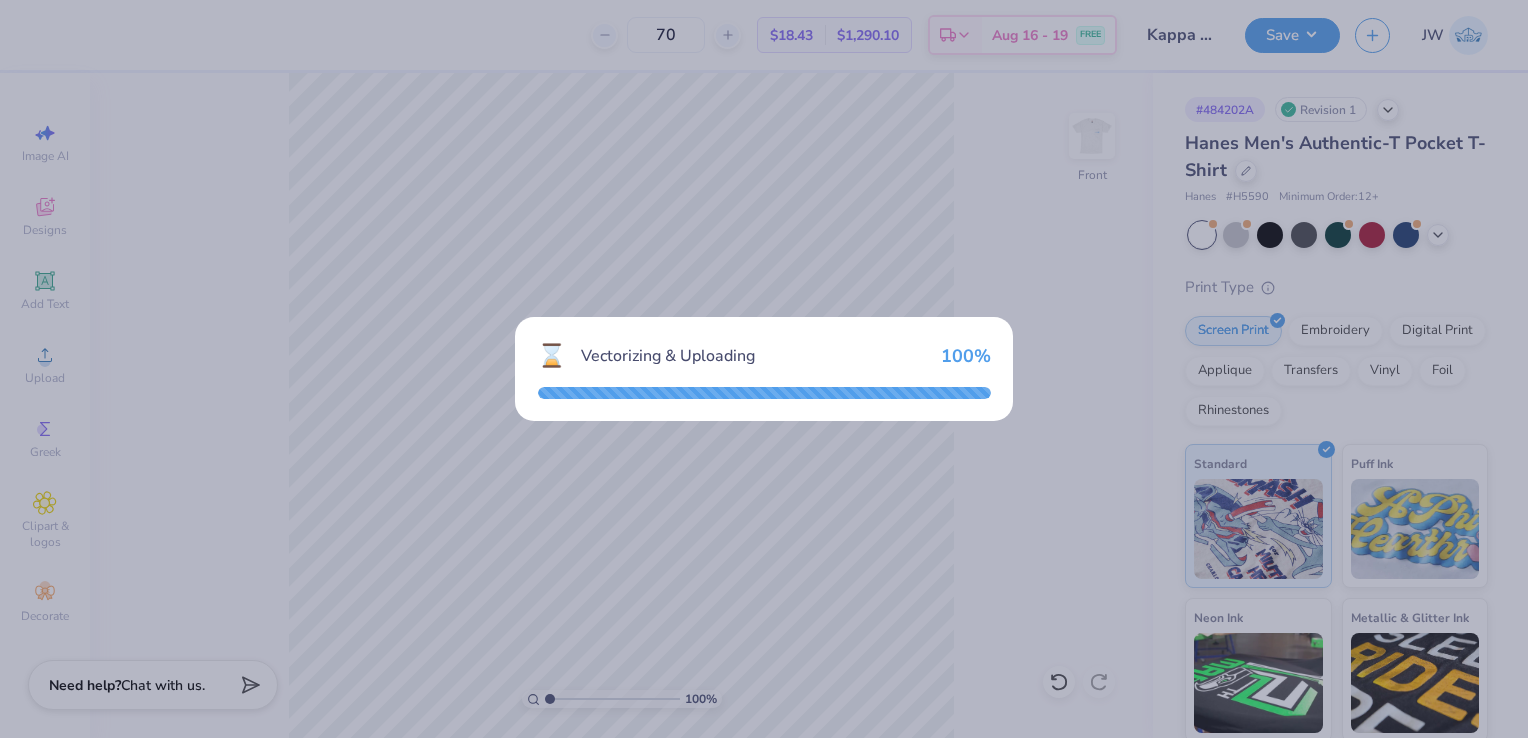 scroll, scrollTop: 0, scrollLeft: 0, axis: both 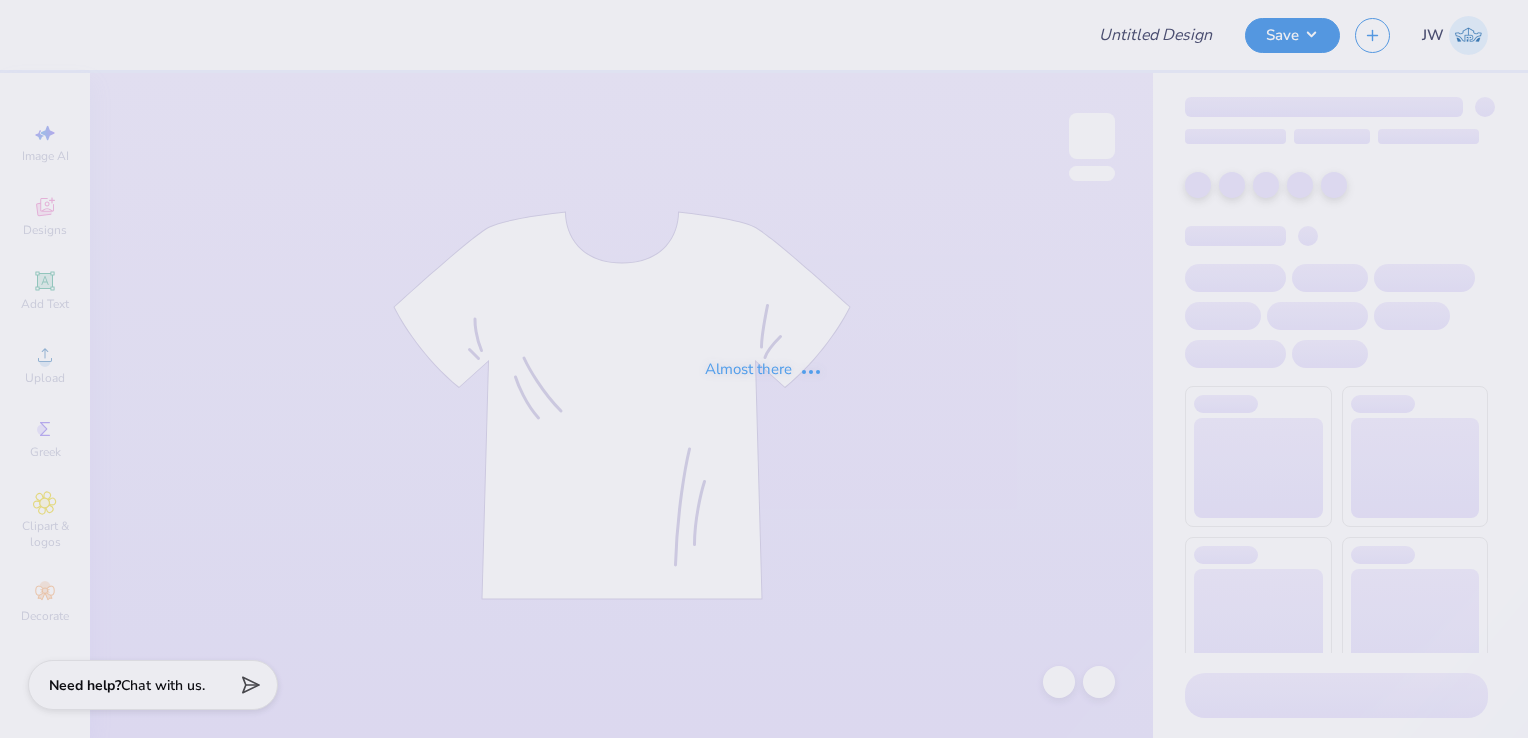 type on "Fam Weekend Hoodie" 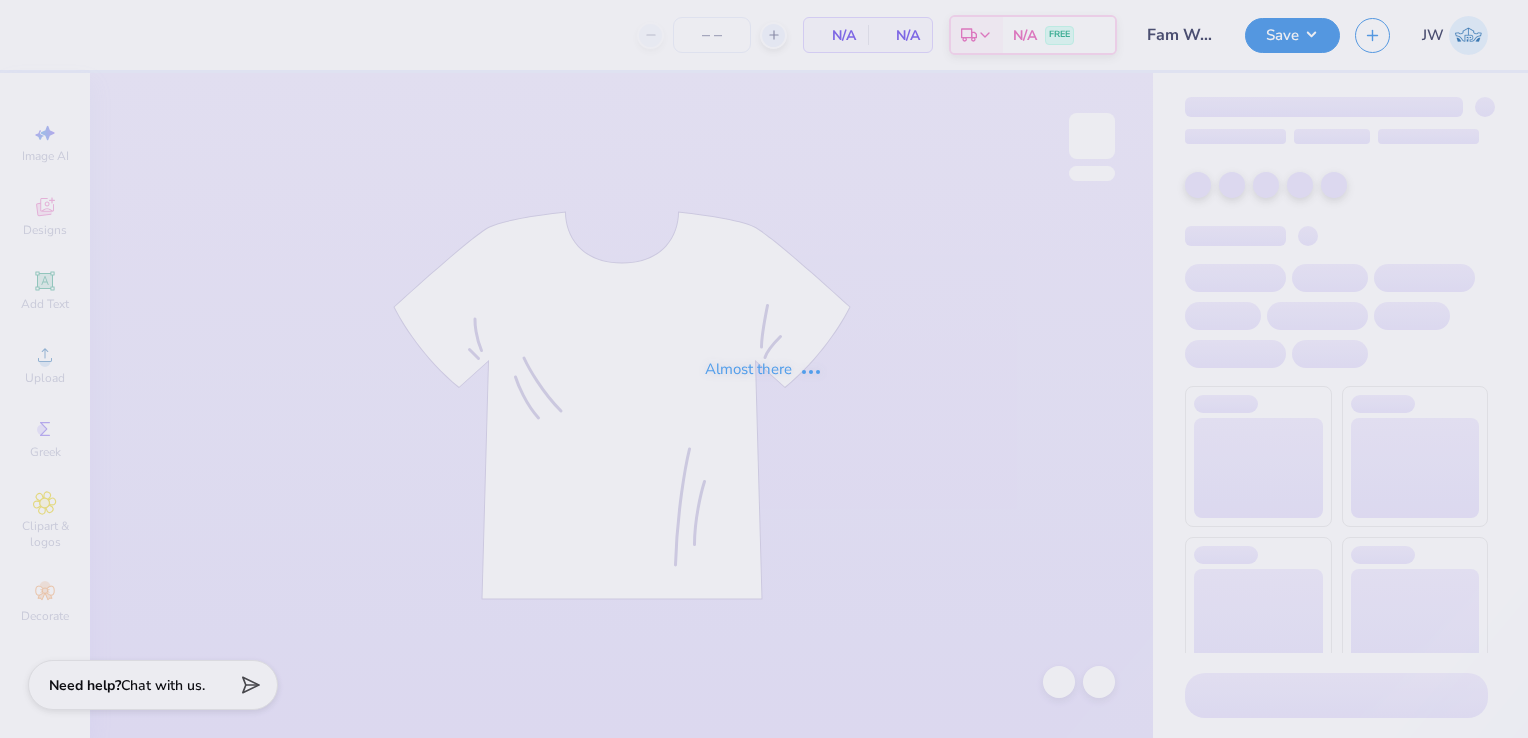 type on "200" 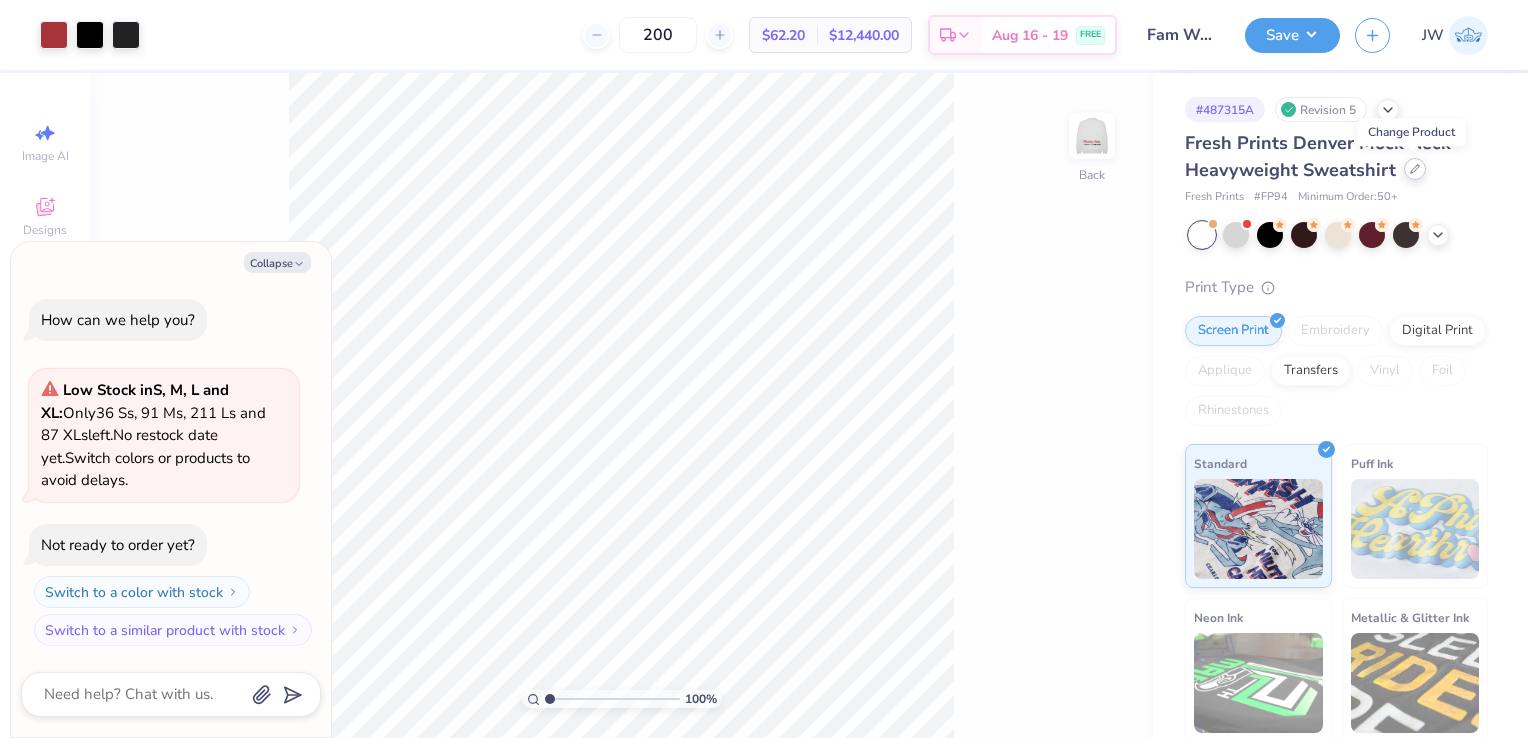 click at bounding box center [1415, 169] 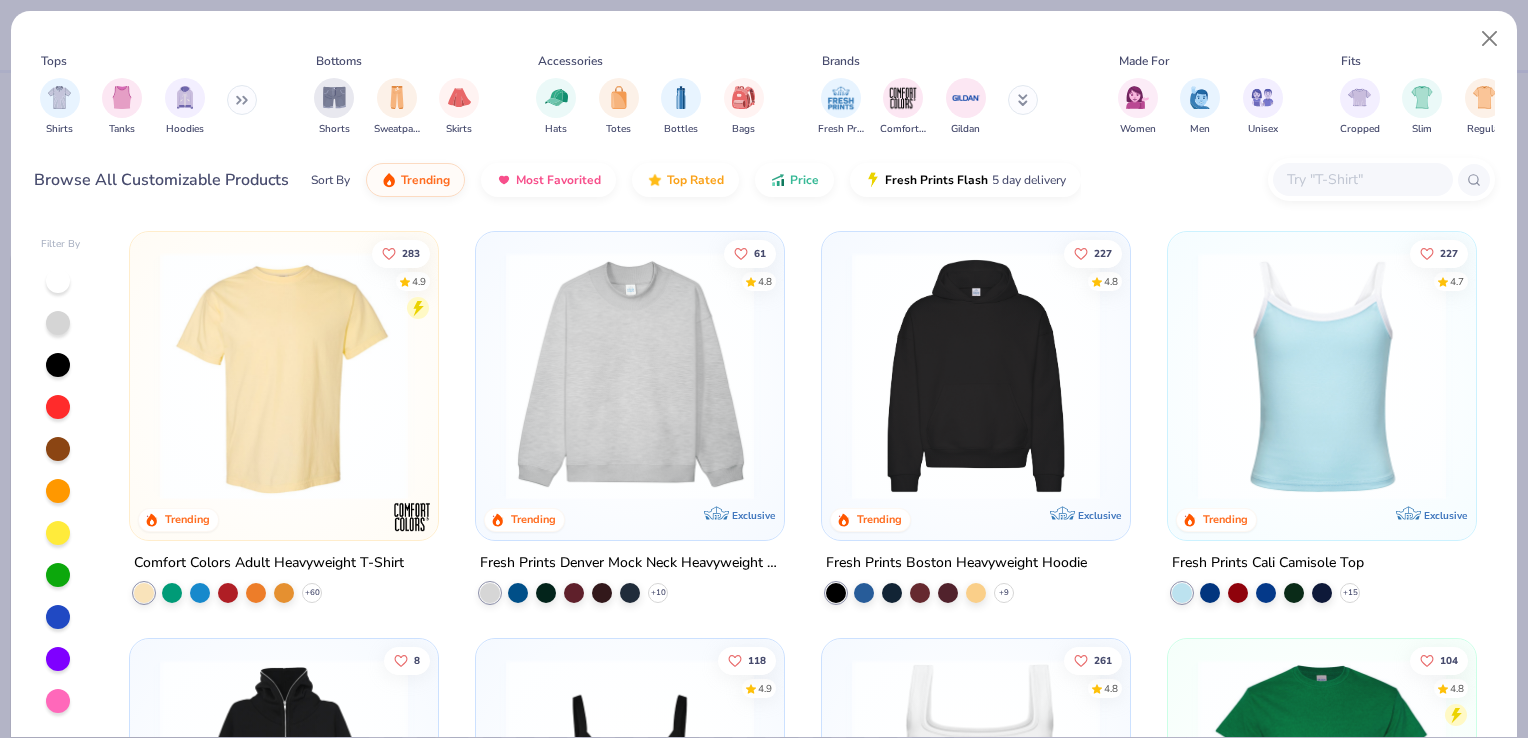 click on "Shirts Tanks Hoodies" at bounding box center (149, 107) 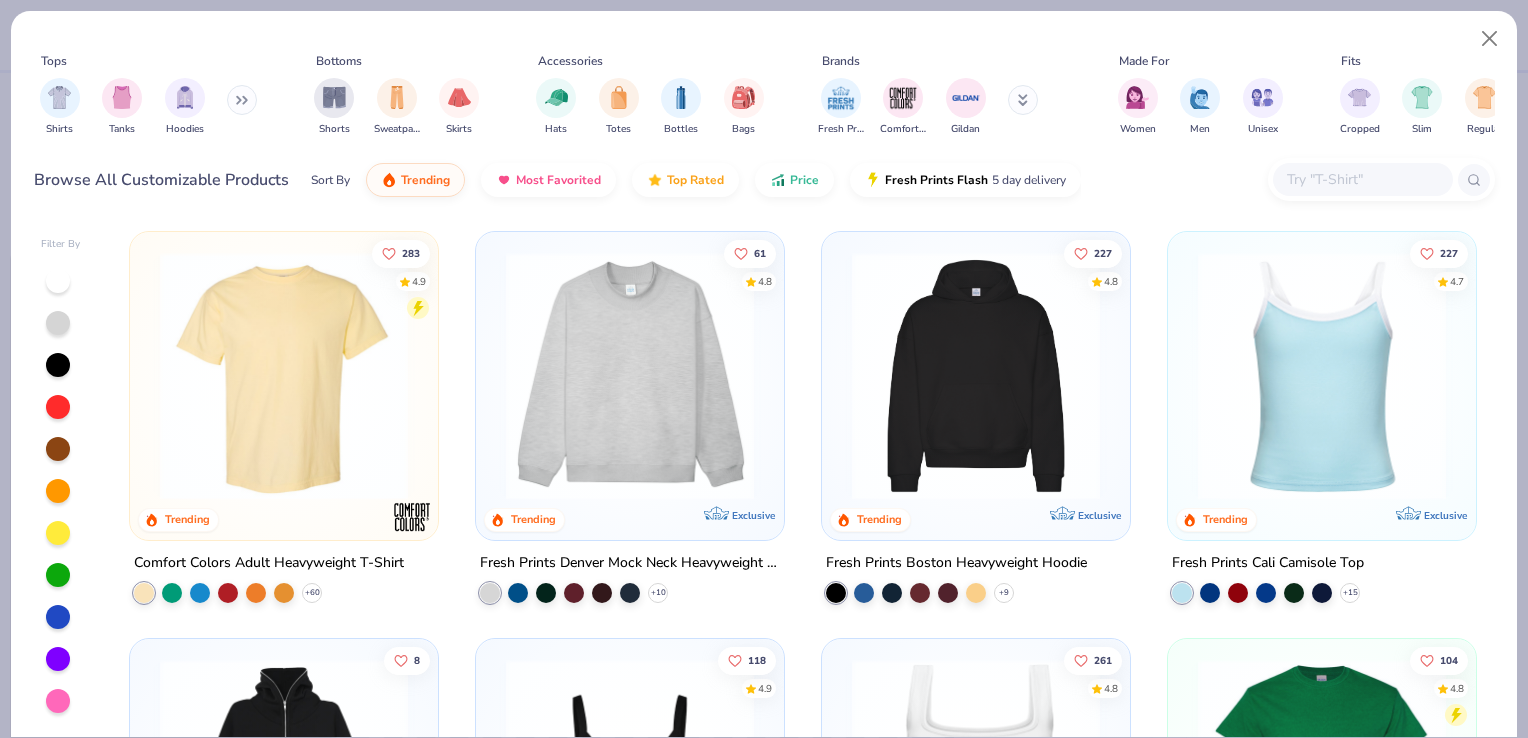 click at bounding box center (242, 100) 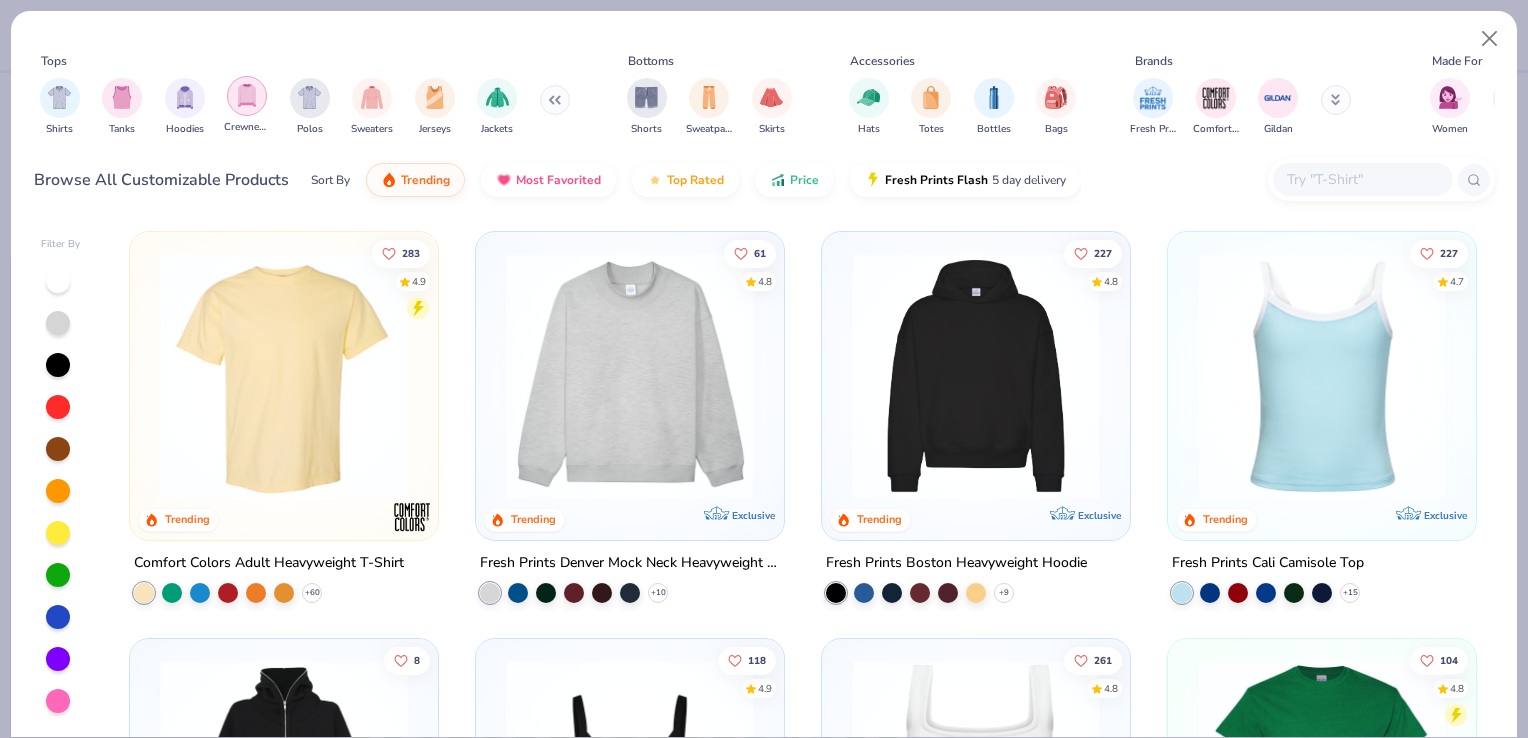 click at bounding box center (247, 95) 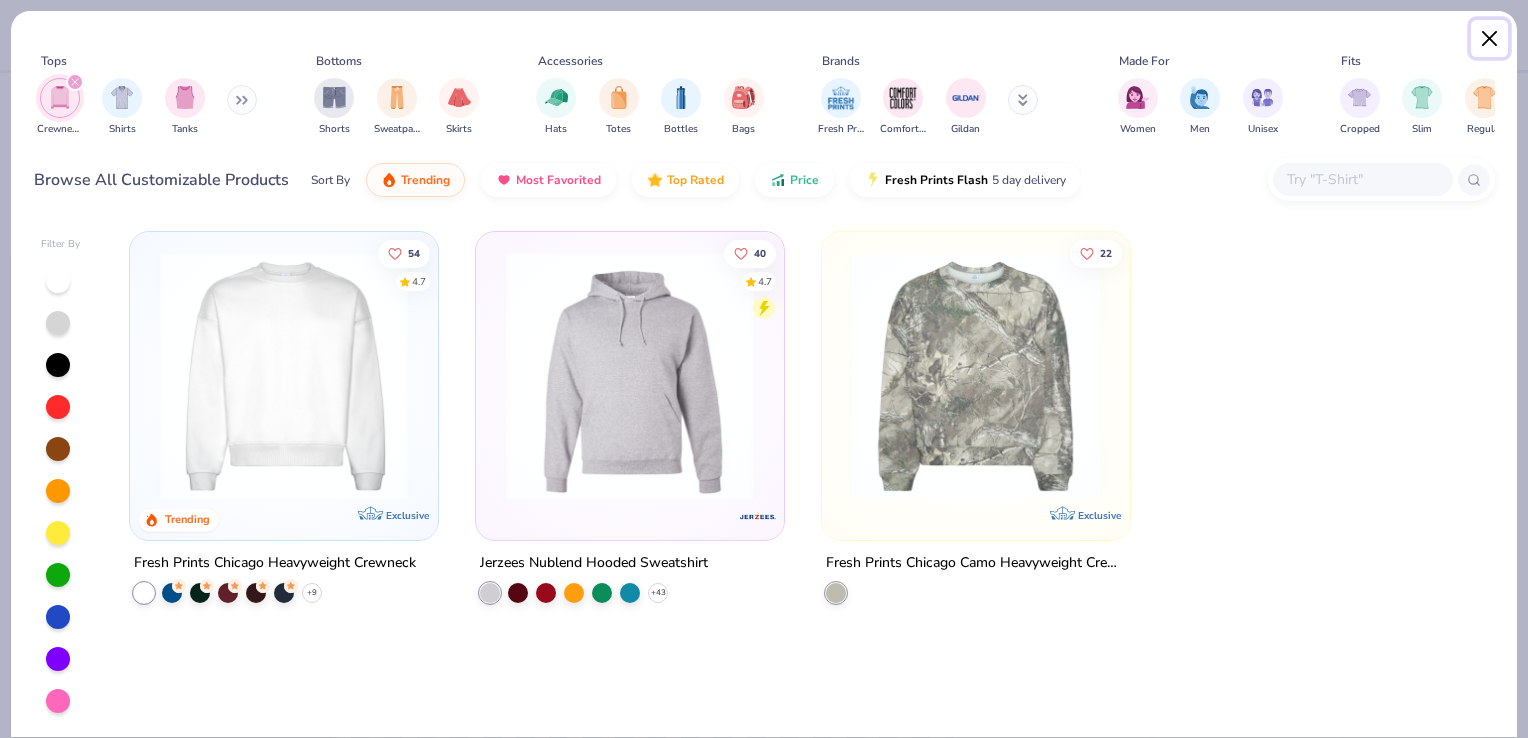 click at bounding box center [1490, 39] 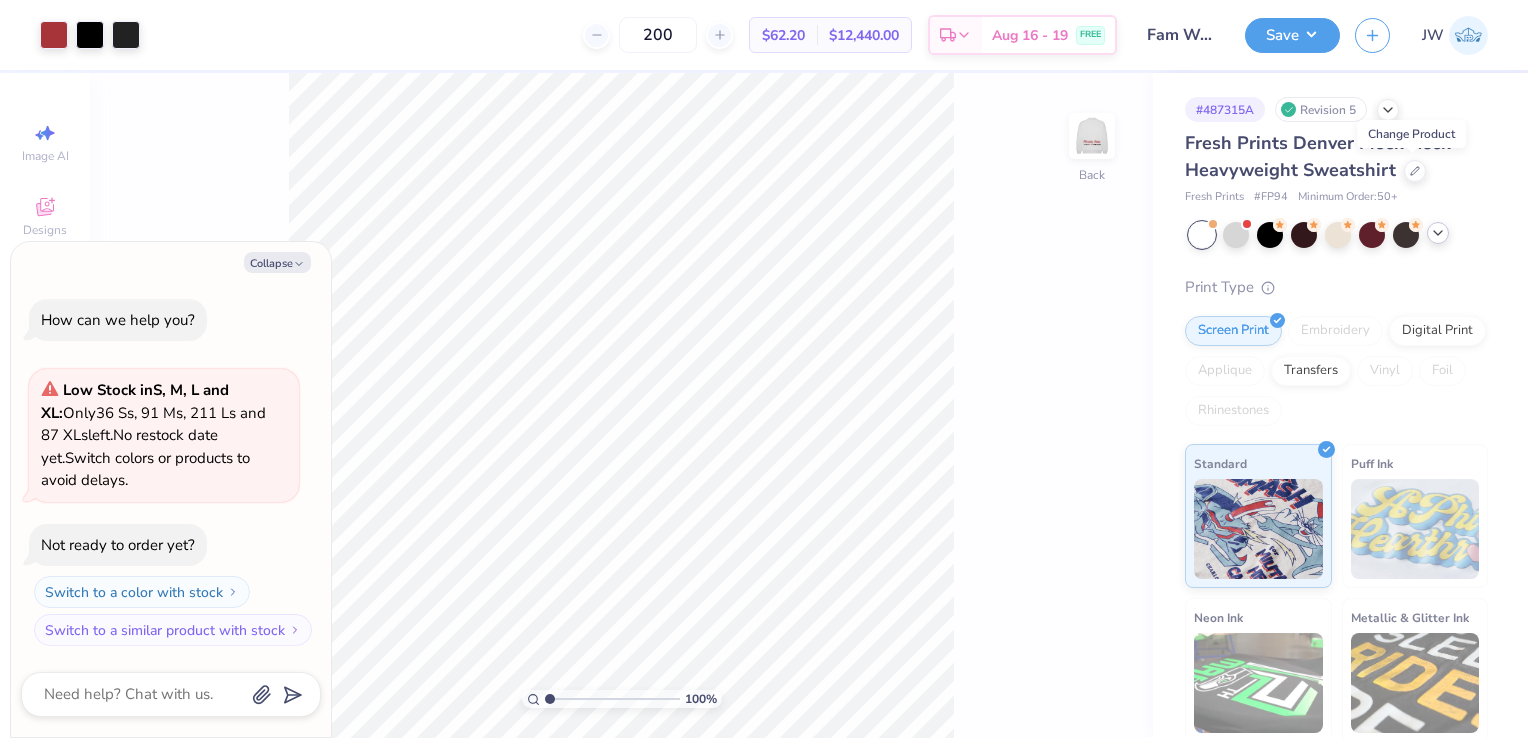click 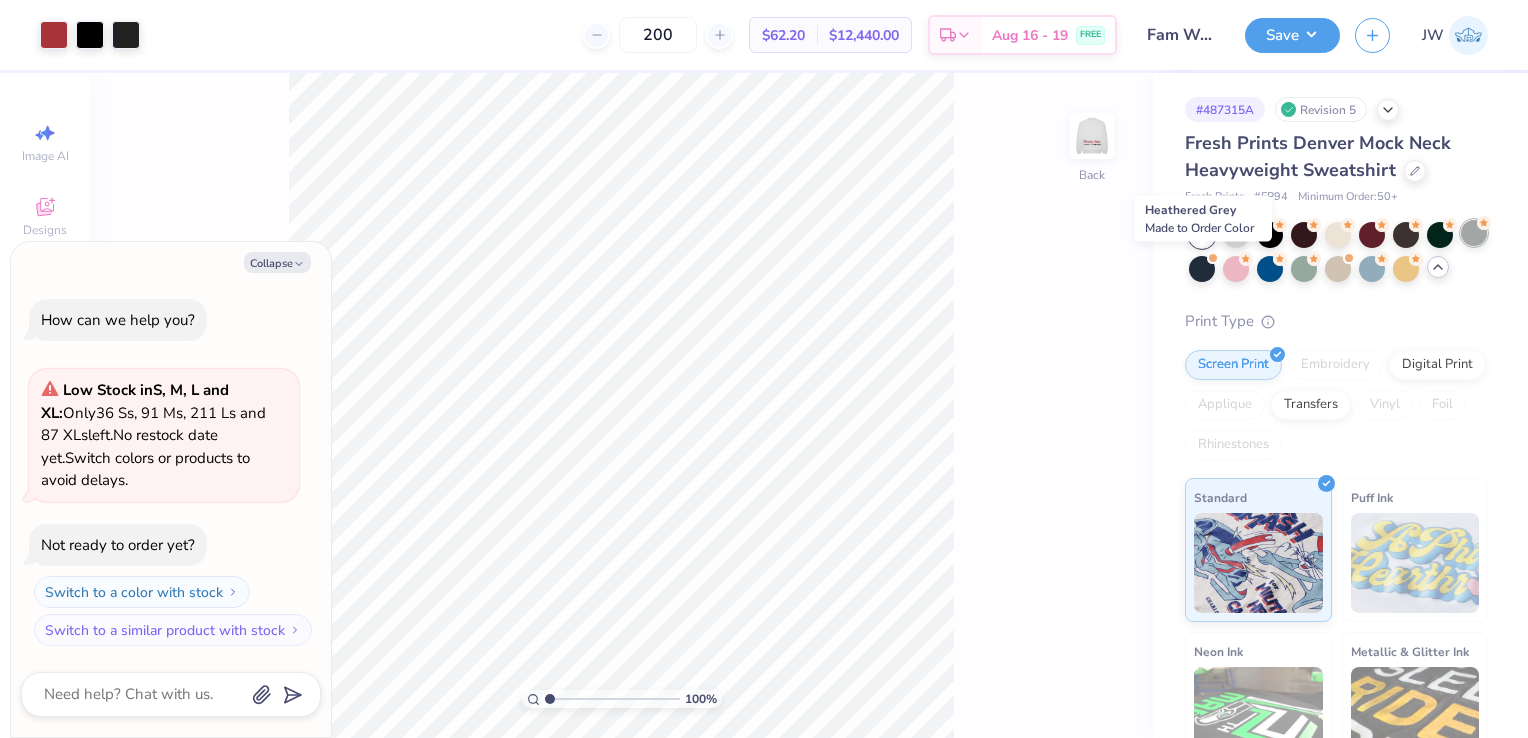 click at bounding box center (1474, 233) 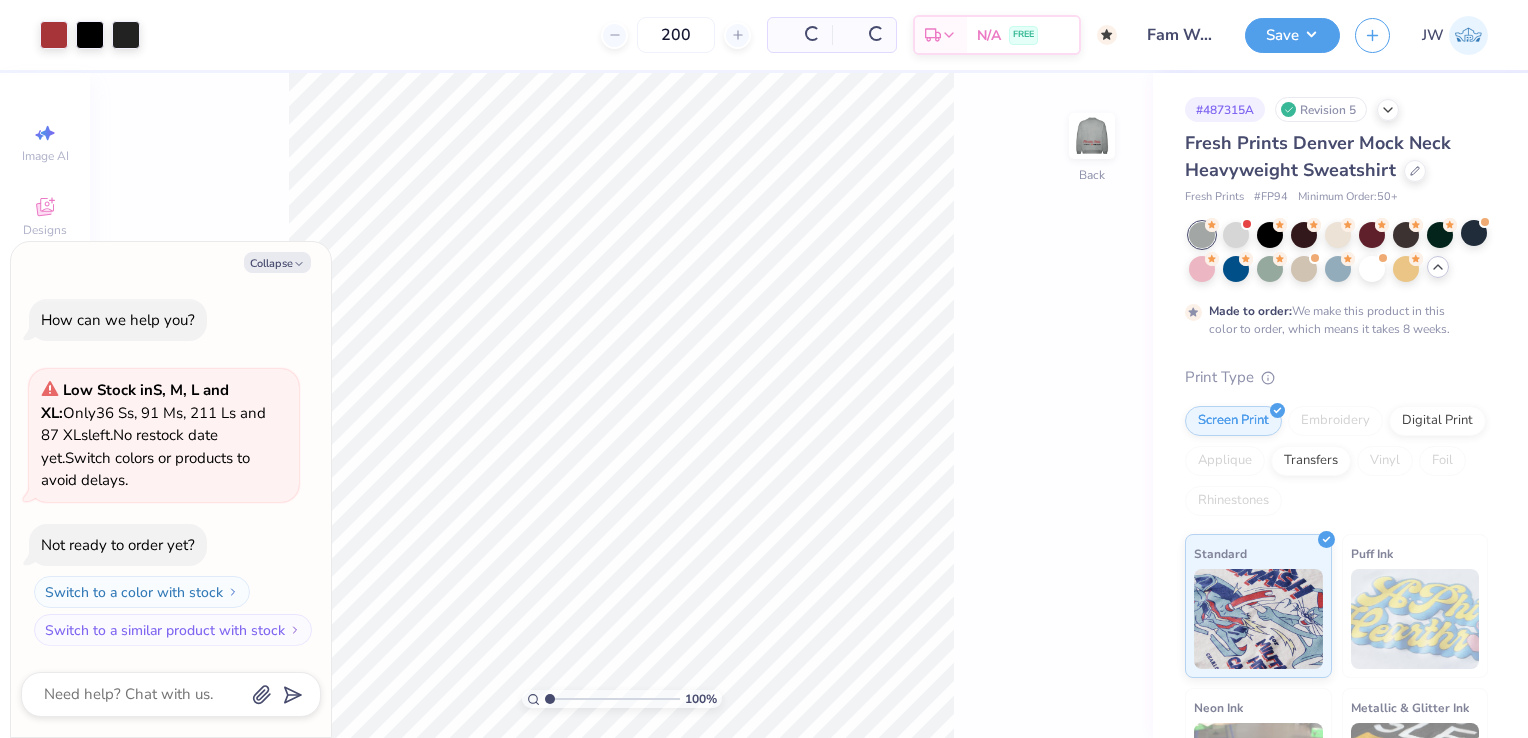 scroll, scrollTop: 82, scrollLeft: 0, axis: vertical 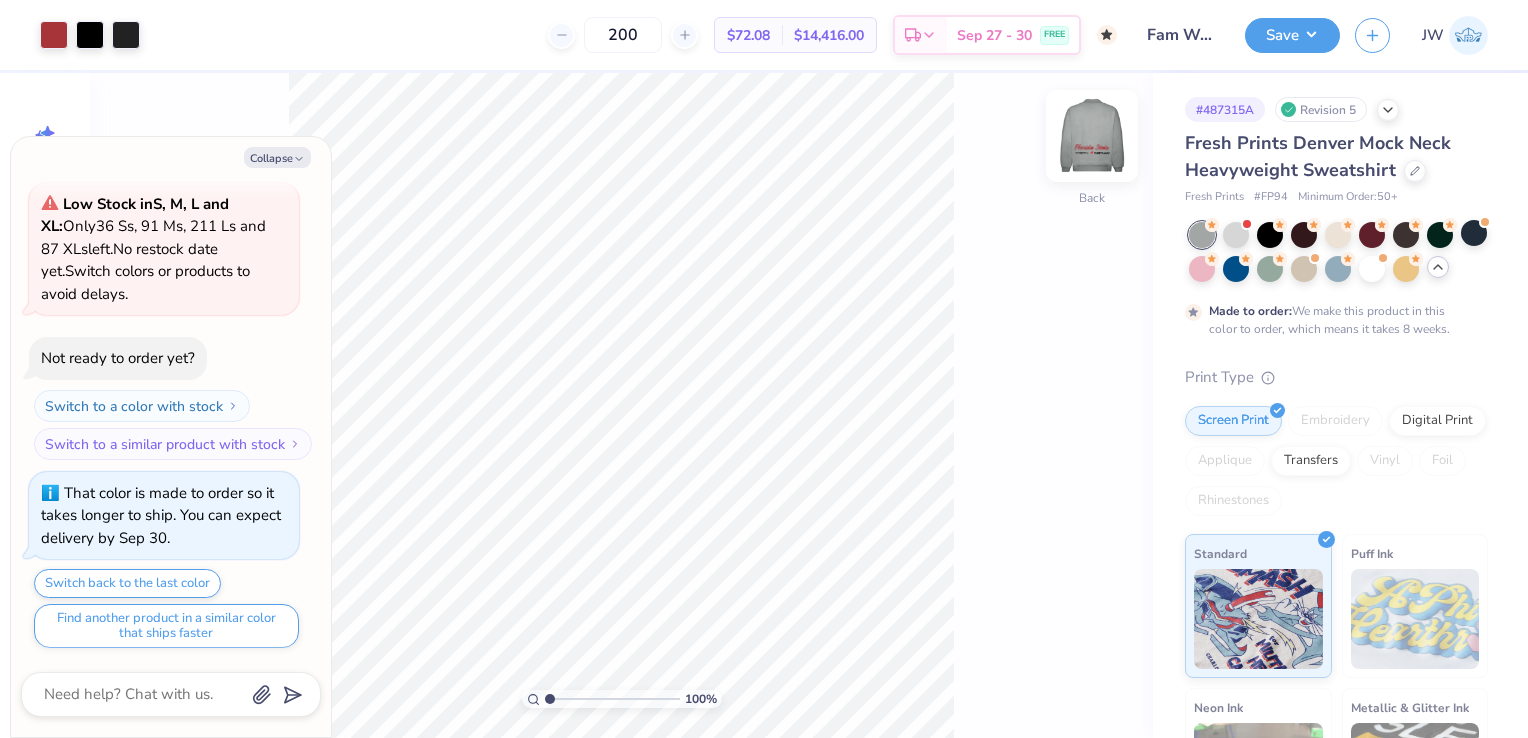 click at bounding box center [1092, 136] 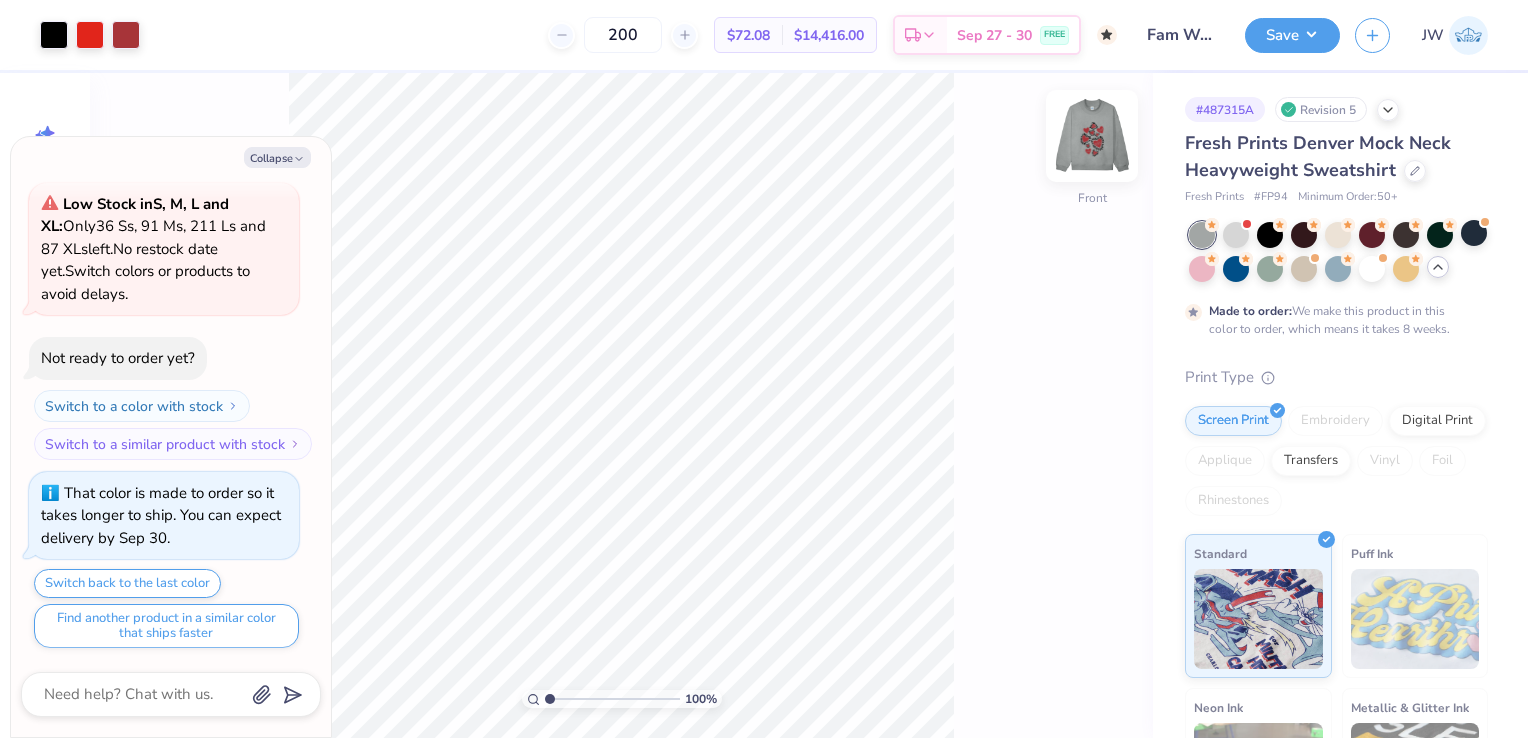 click at bounding box center (1092, 136) 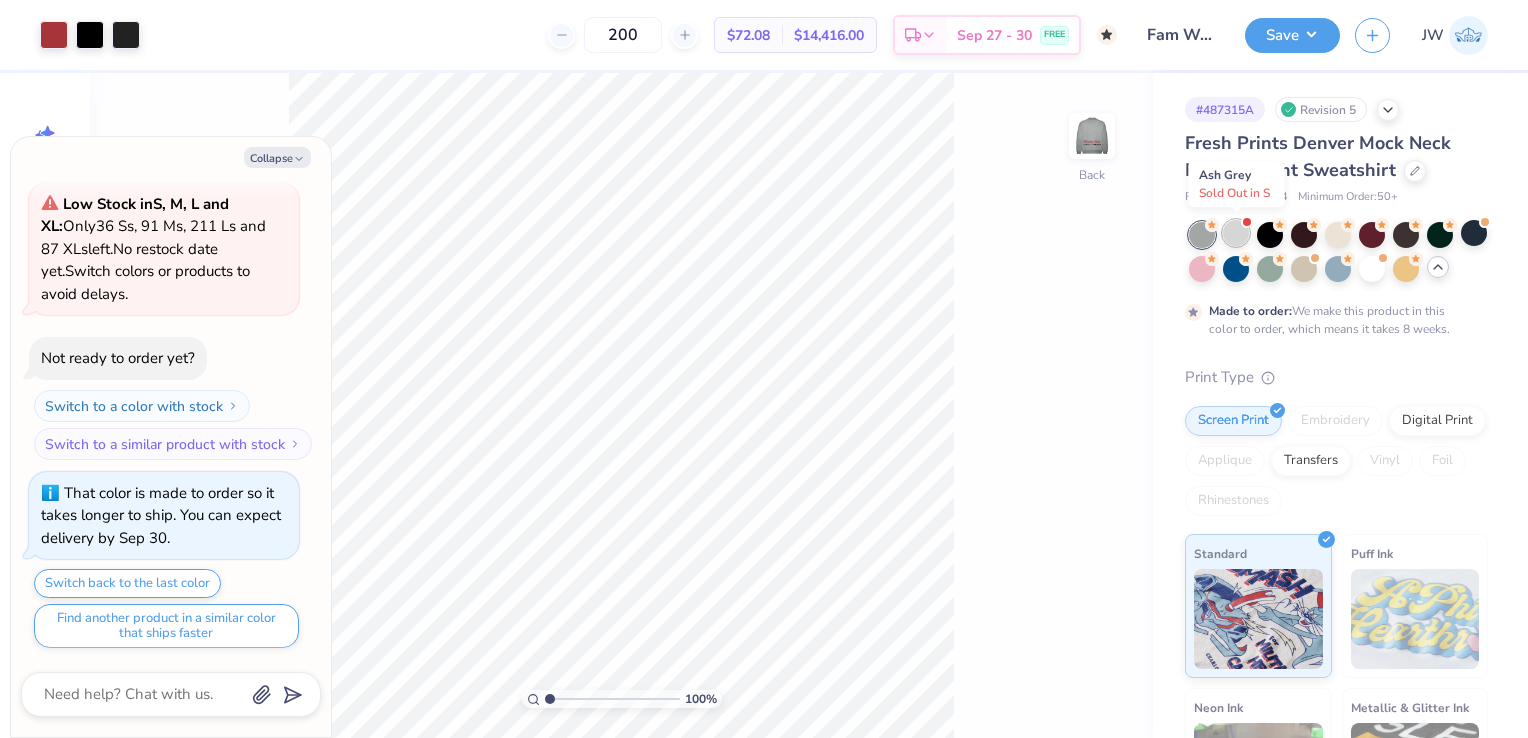 click at bounding box center (1236, 233) 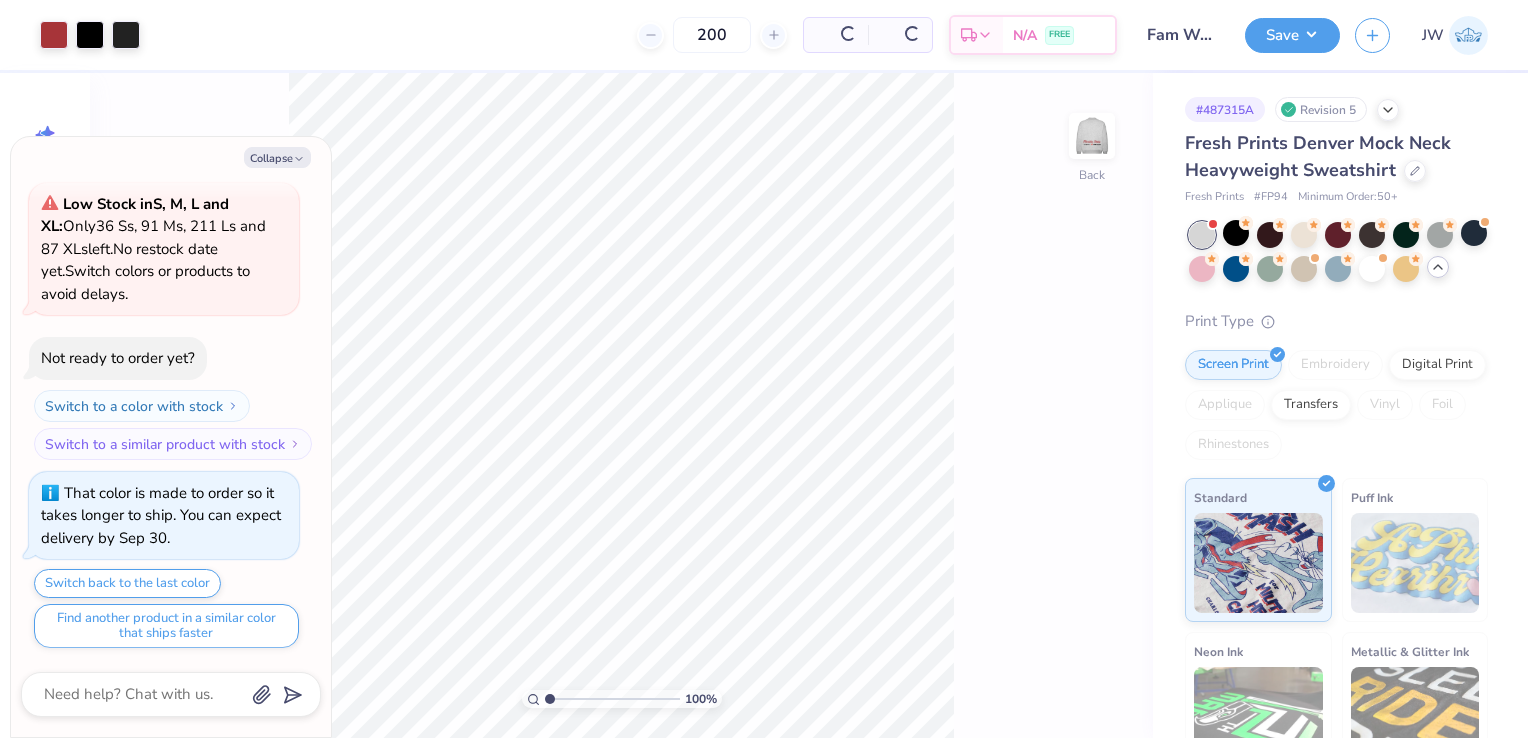 scroll, scrollTop: 532, scrollLeft: 0, axis: vertical 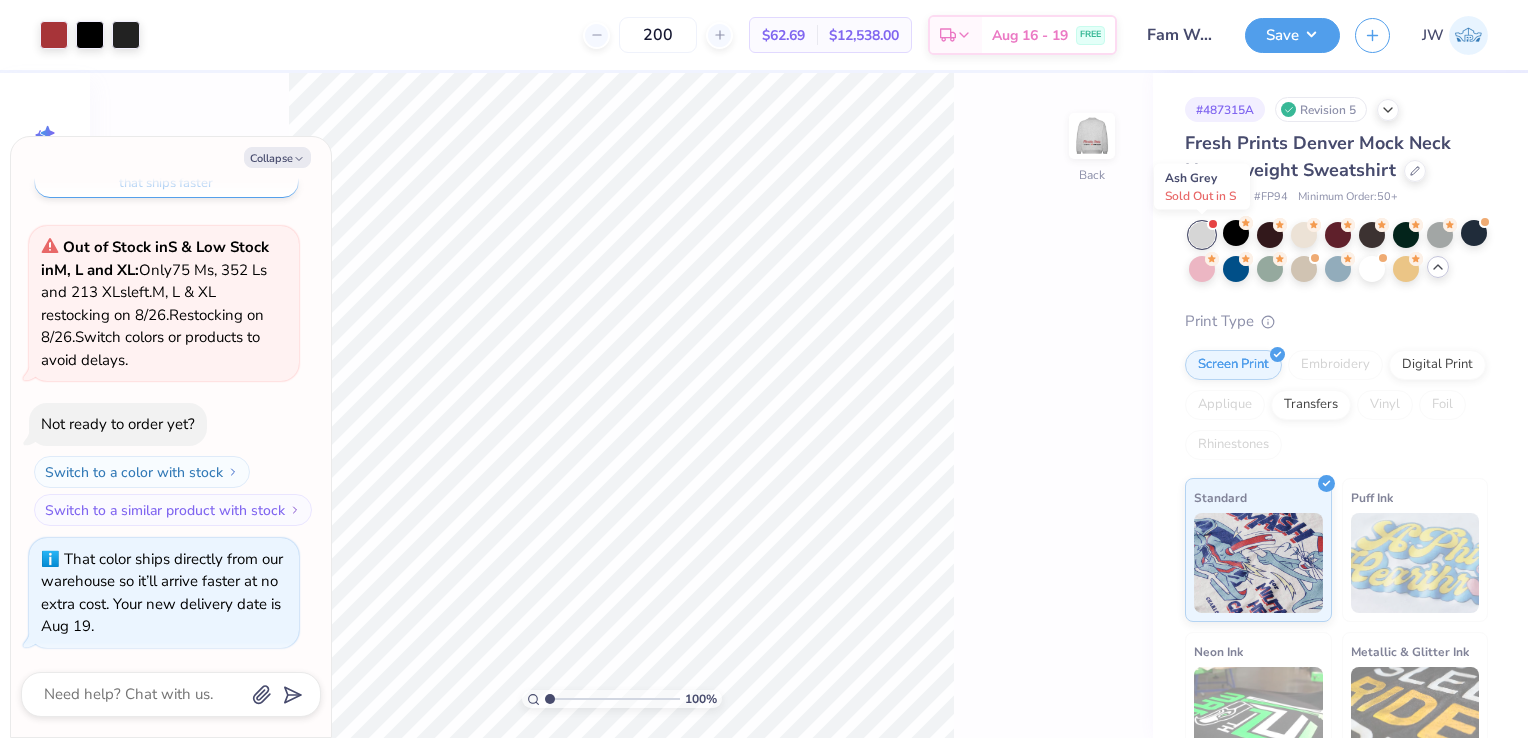 click at bounding box center (1202, 235) 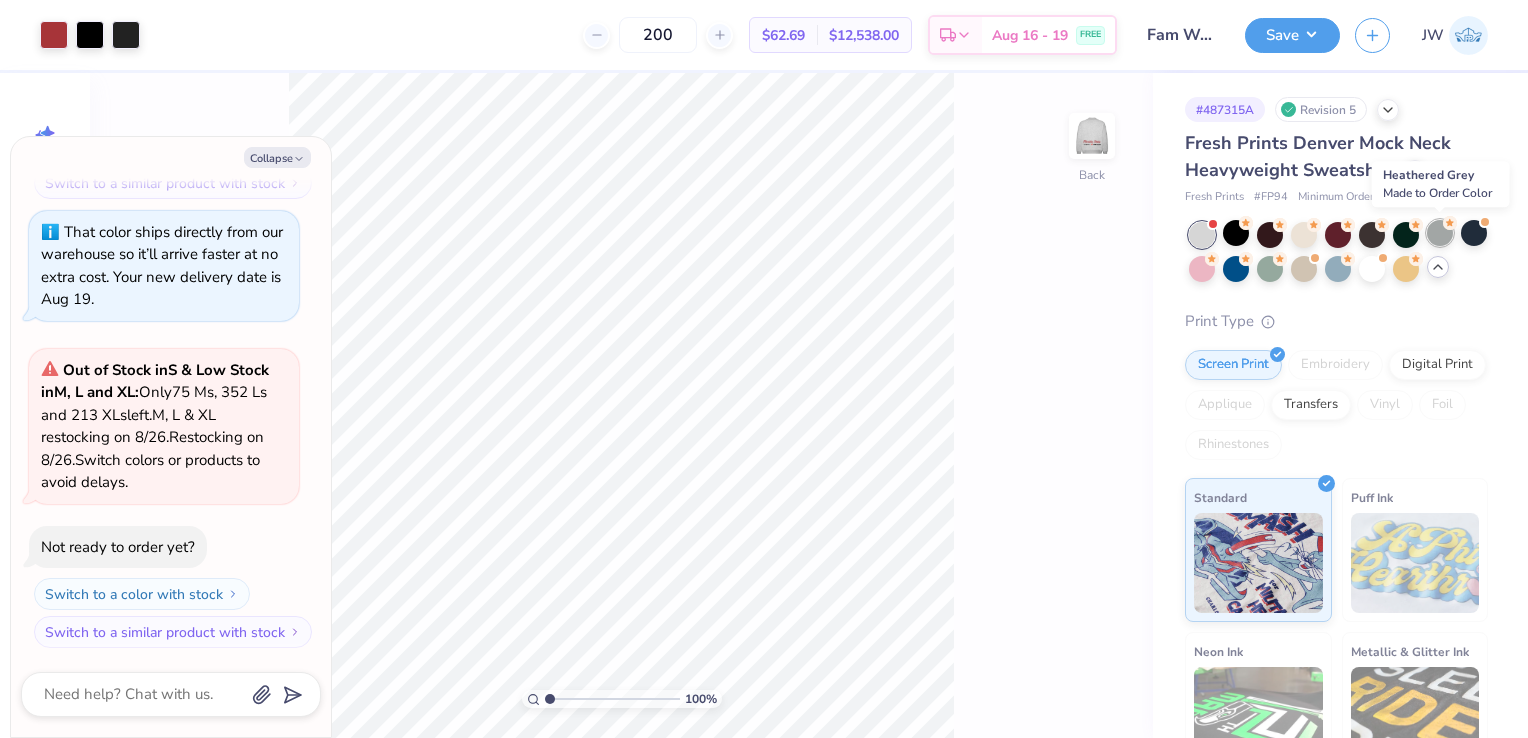 click at bounding box center (1440, 233) 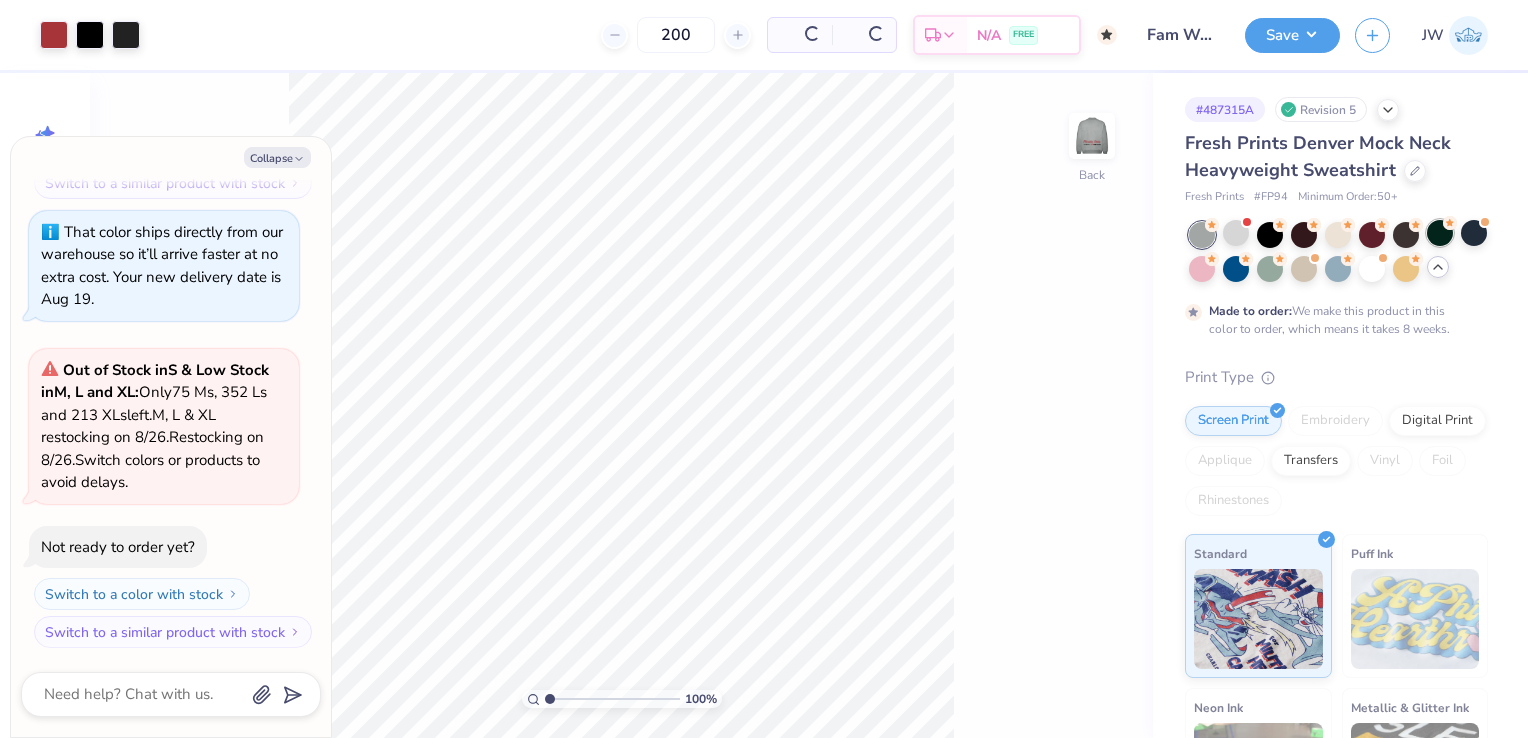 scroll, scrollTop: 1047, scrollLeft: 0, axis: vertical 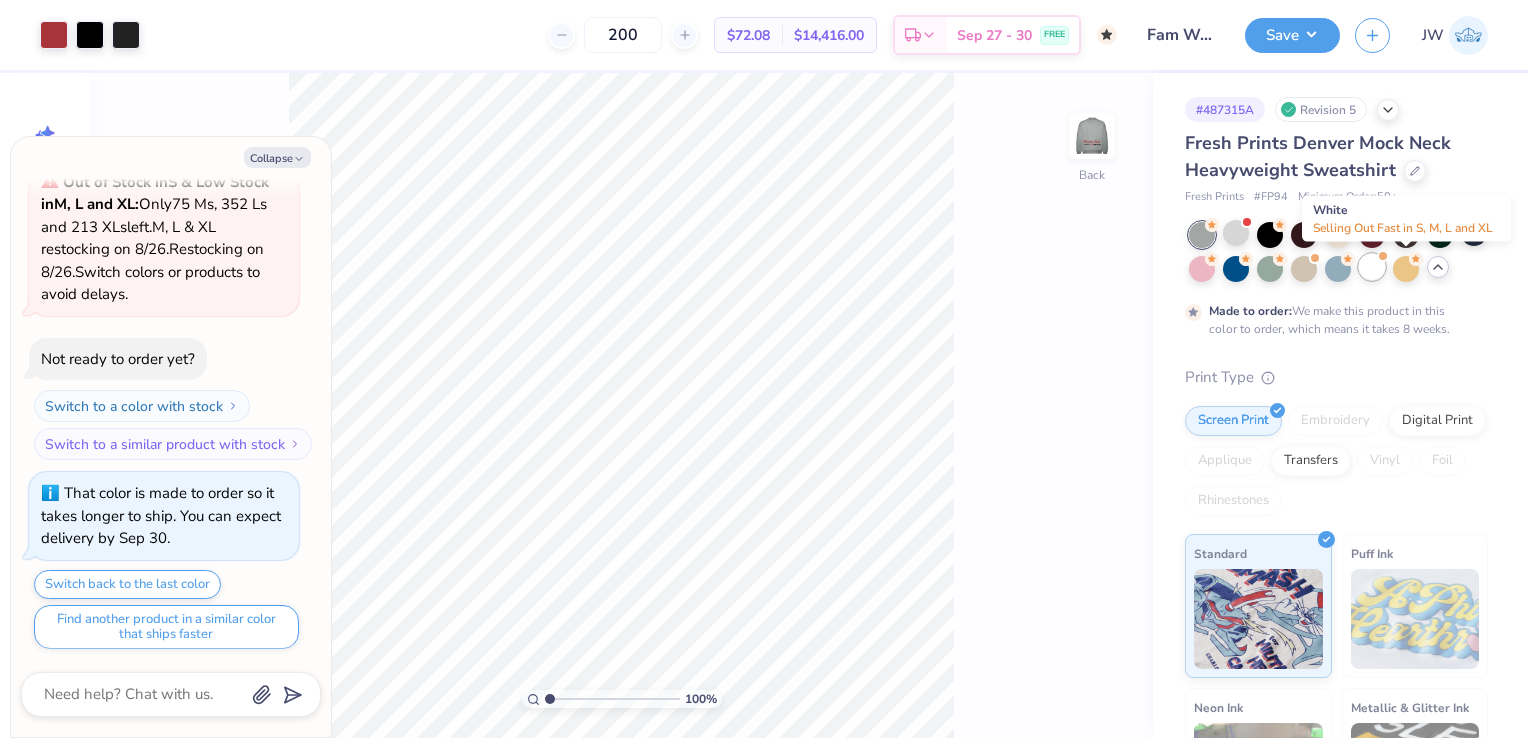 click at bounding box center [1372, 267] 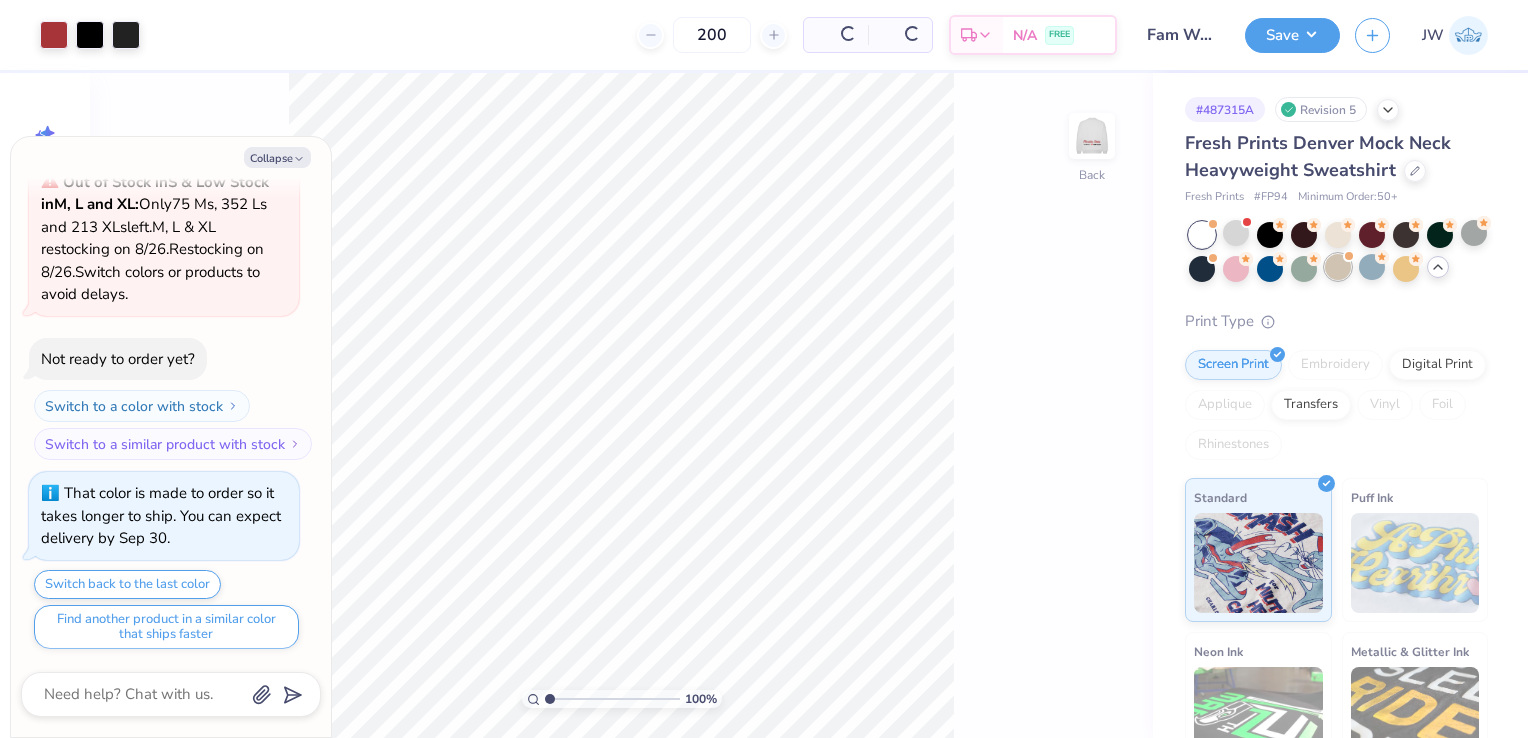 scroll, scrollTop: 1474, scrollLeft: 0, axis: vertical 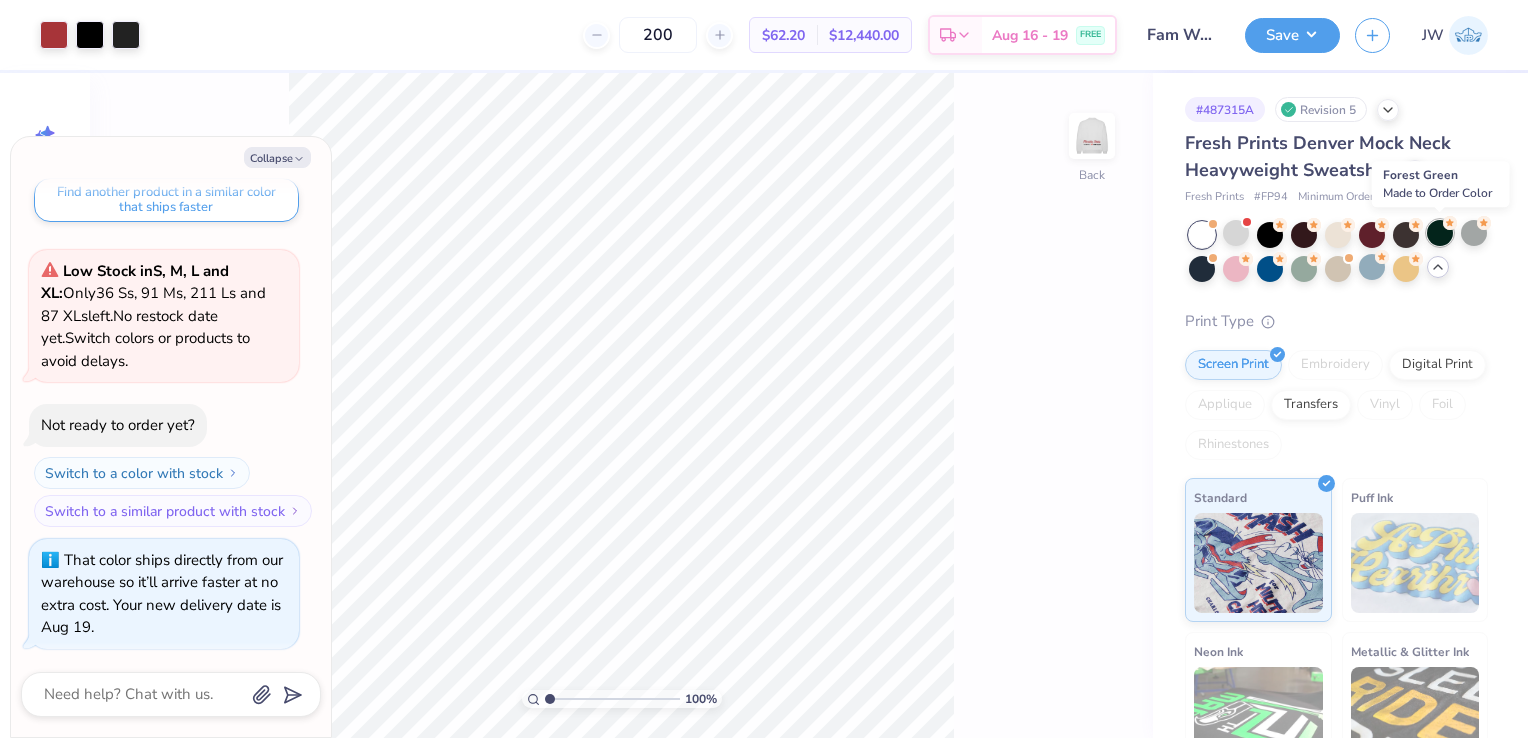 click at bounding box center [1440, 233] 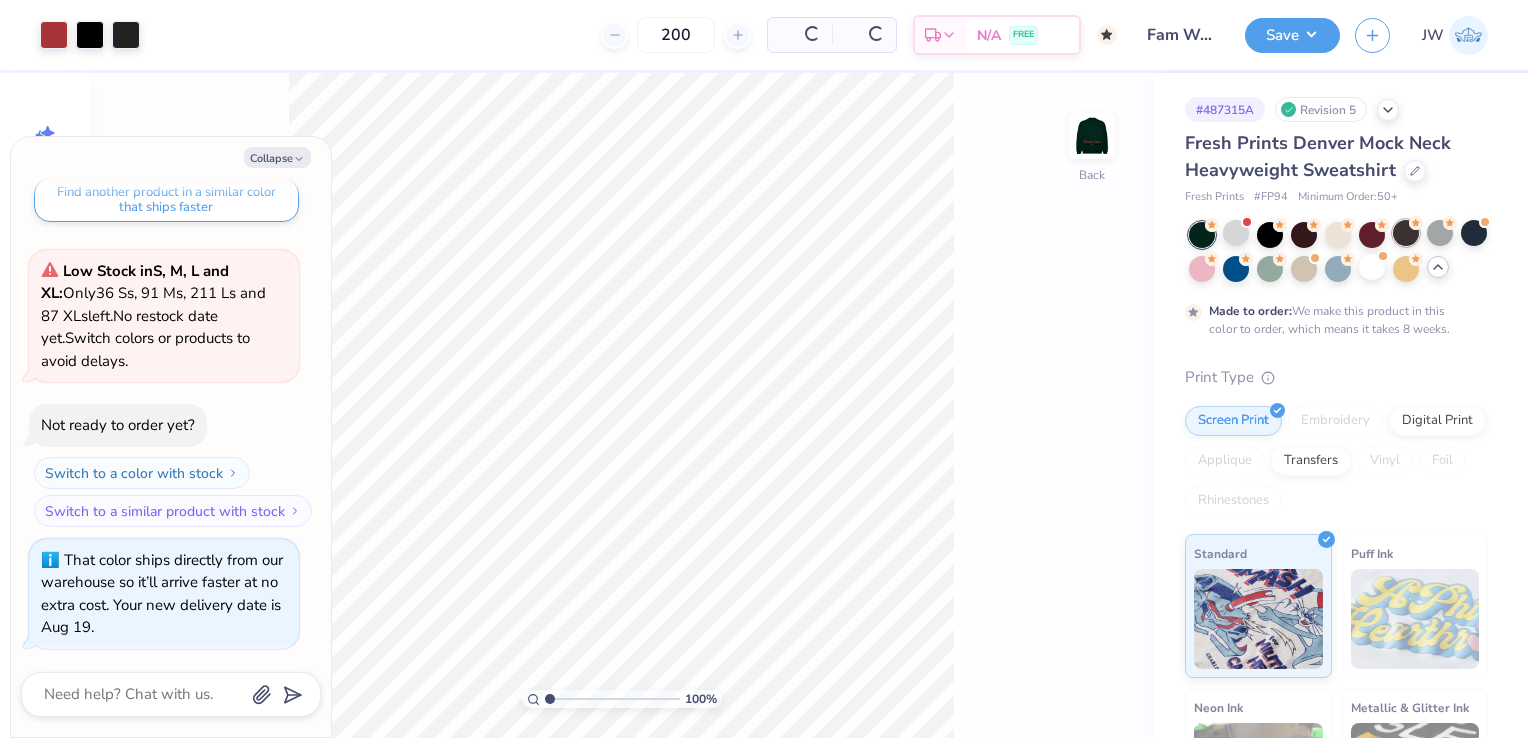 scroll, scrollTop: 1661, scrollLeft: 0, axis: vertical 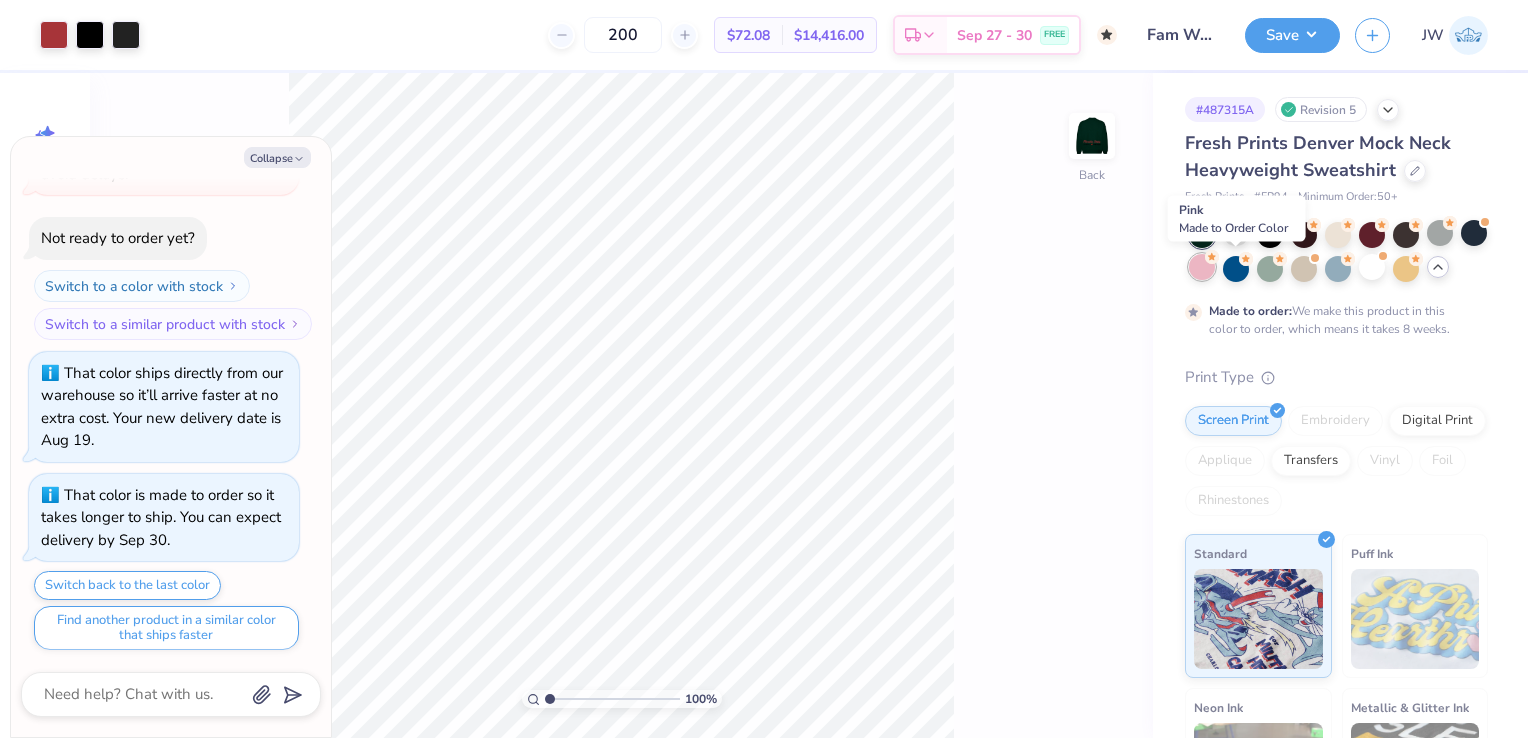 click at bounding box center [1202, 267] 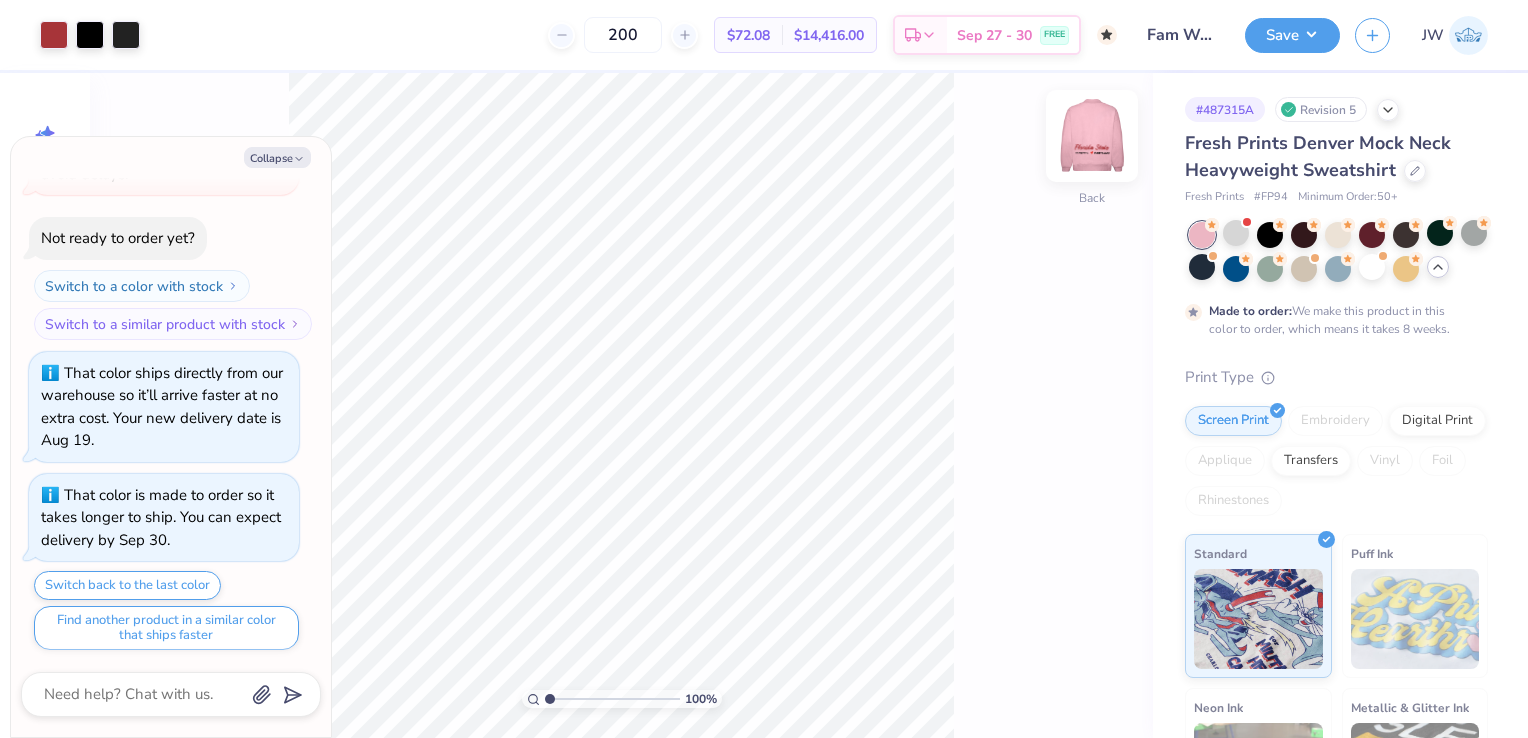 click at bounding box center (1092, 136) 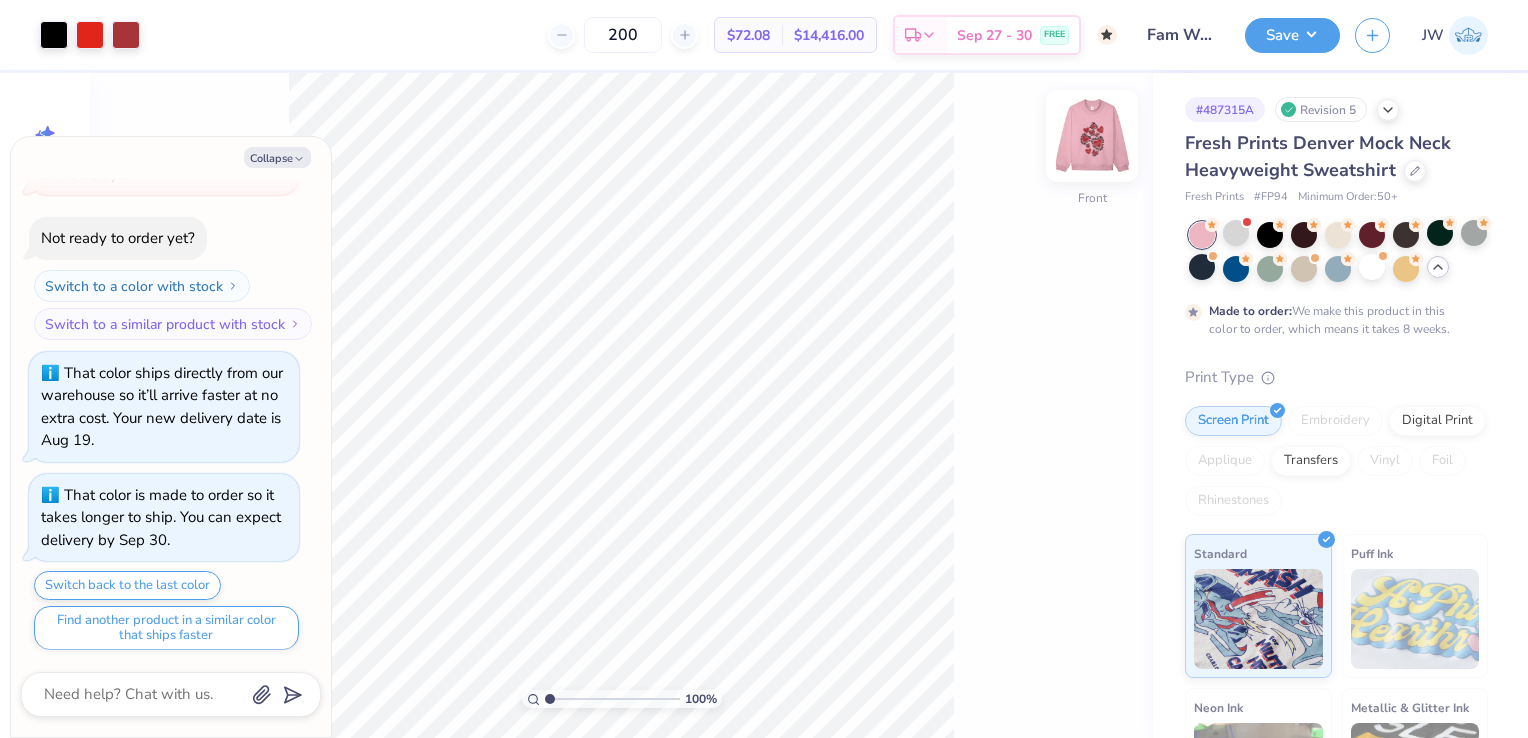 click at bounding box center [1092, 136] 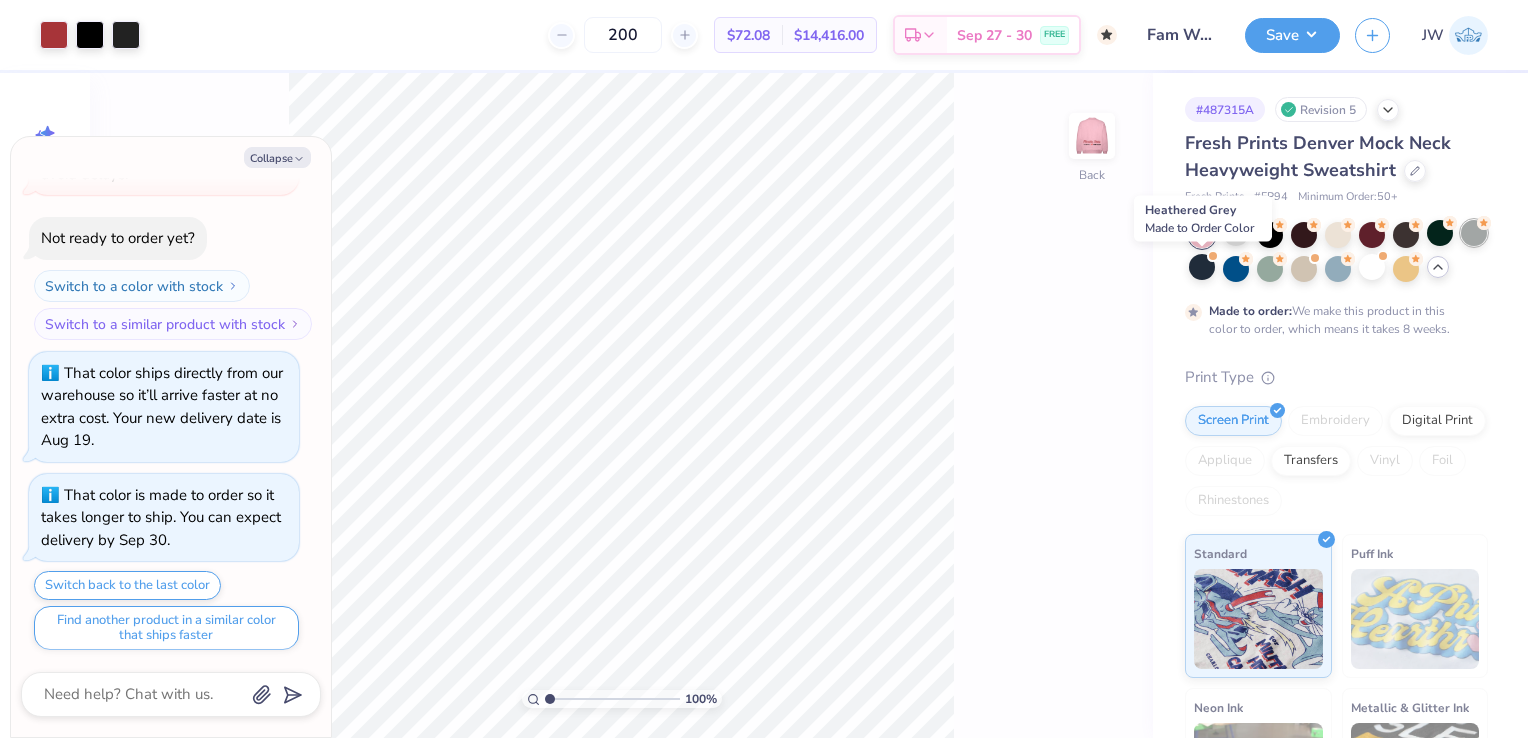 click at bounding box center (1474, 233) 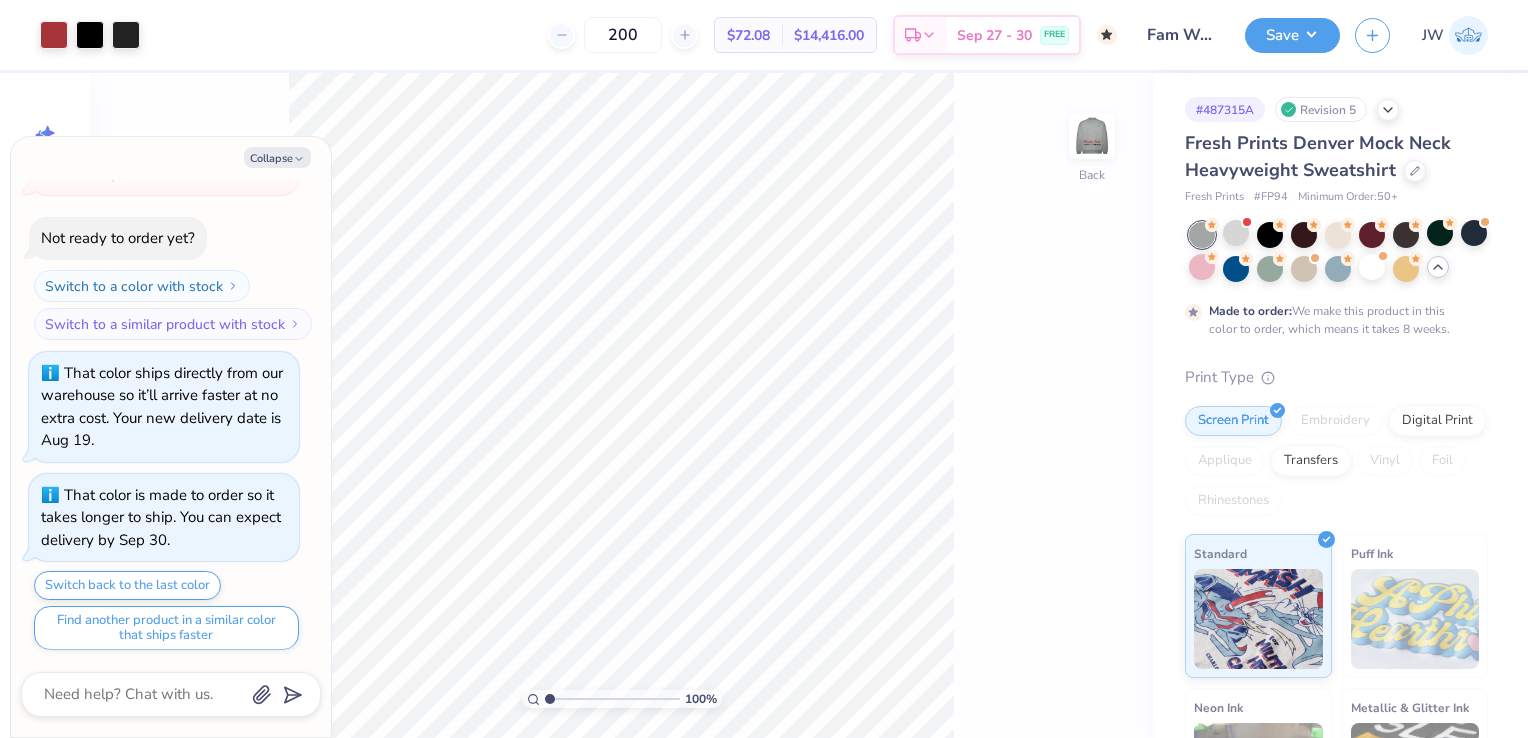 click 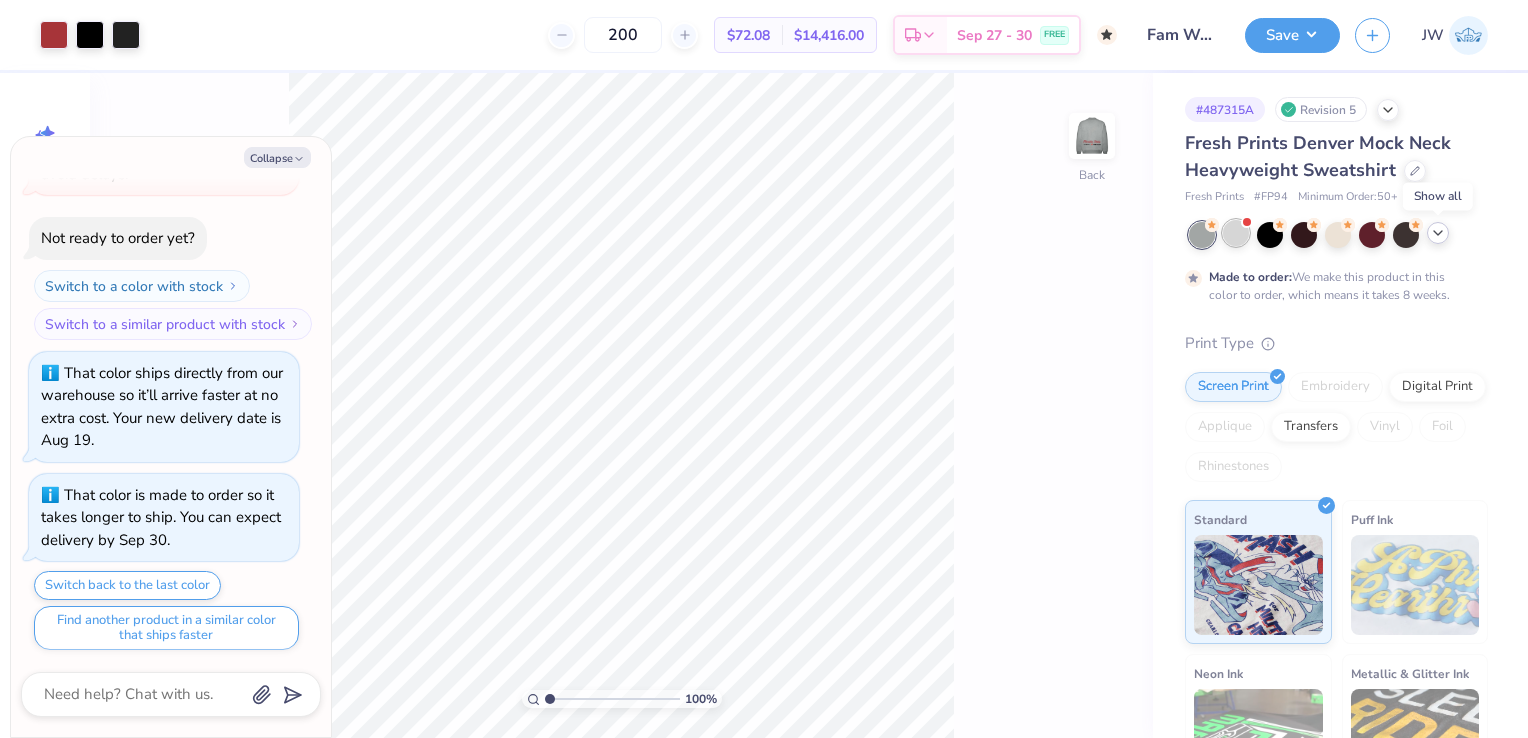 click at bounding box center [1236, 233] 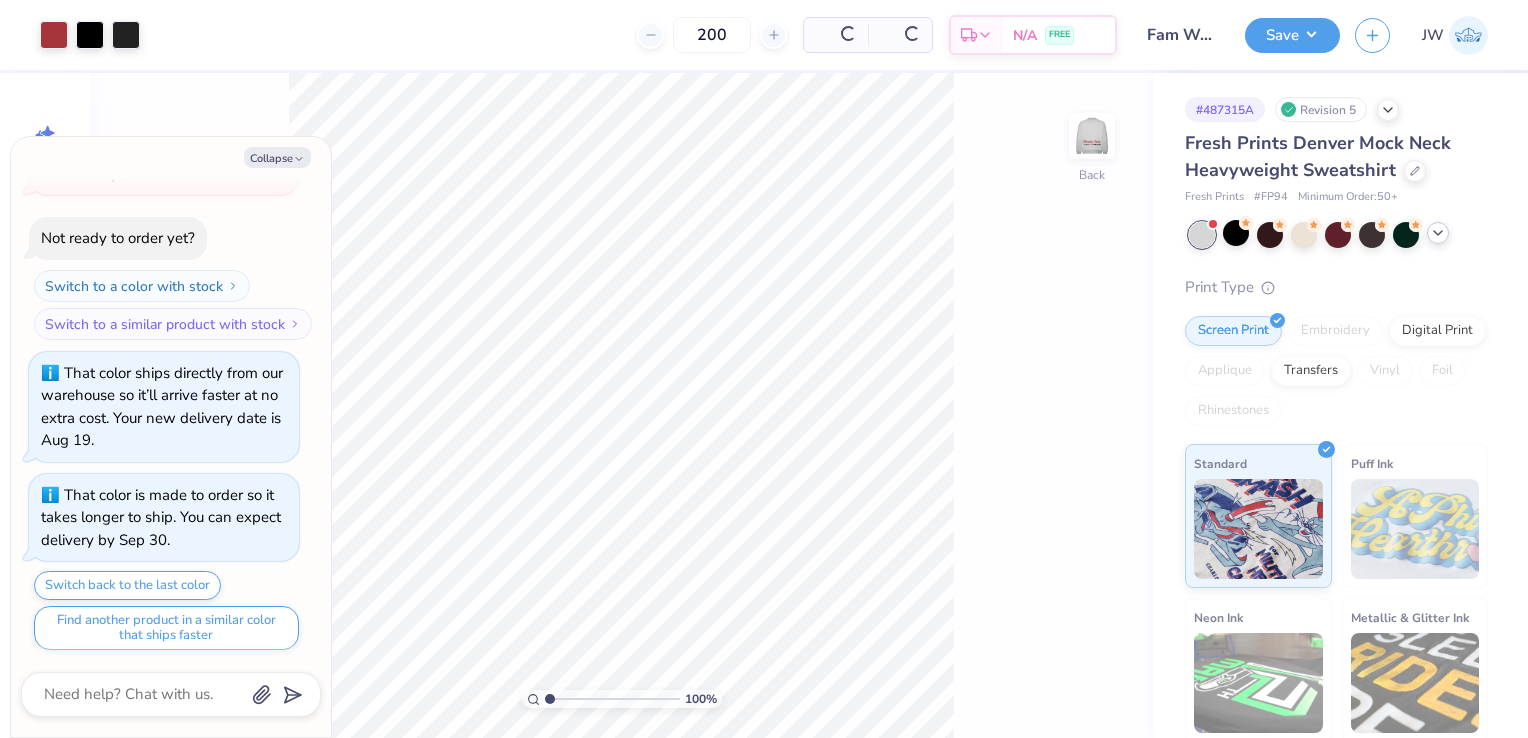 scroll, scrollTop: 2111, scrollLeft: 0, axis: vertical 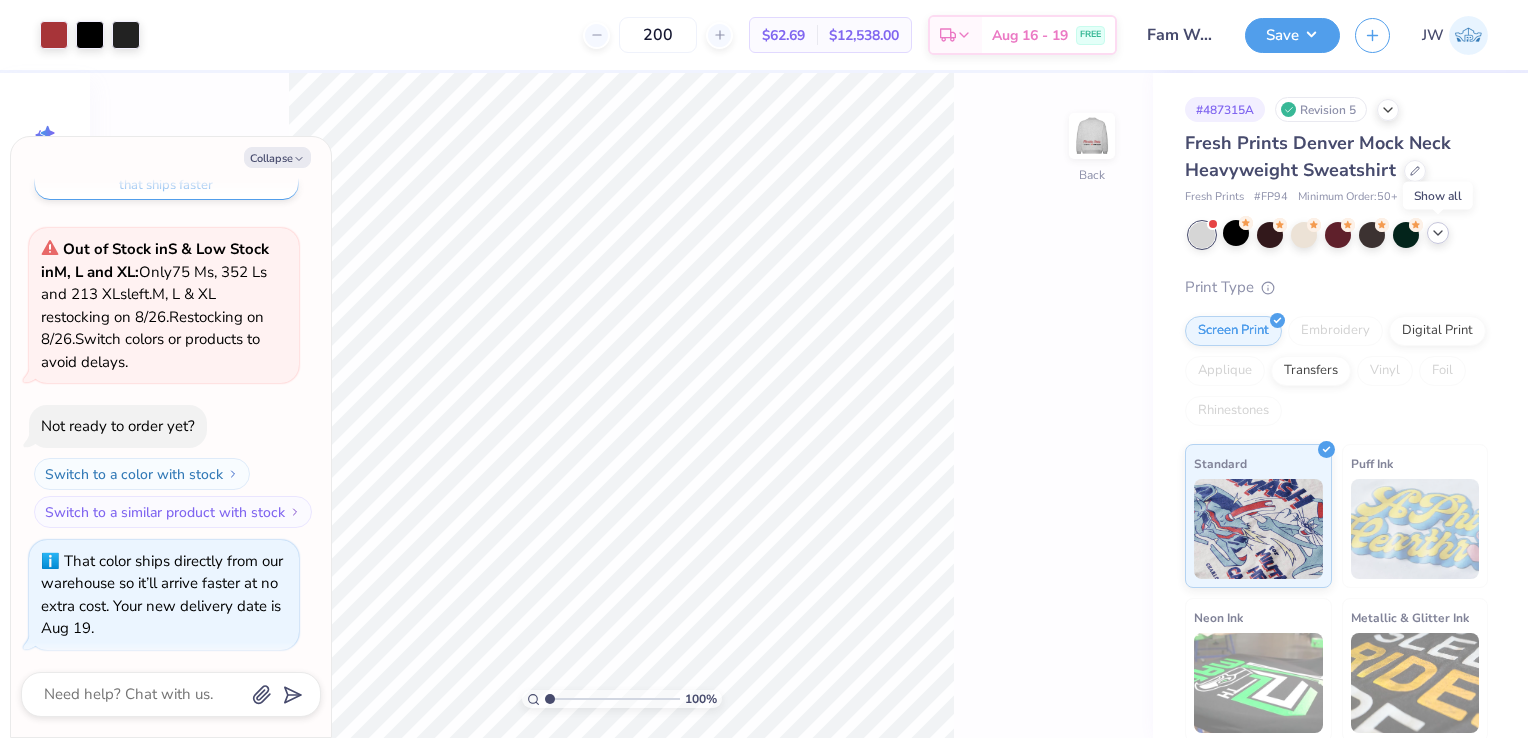 click 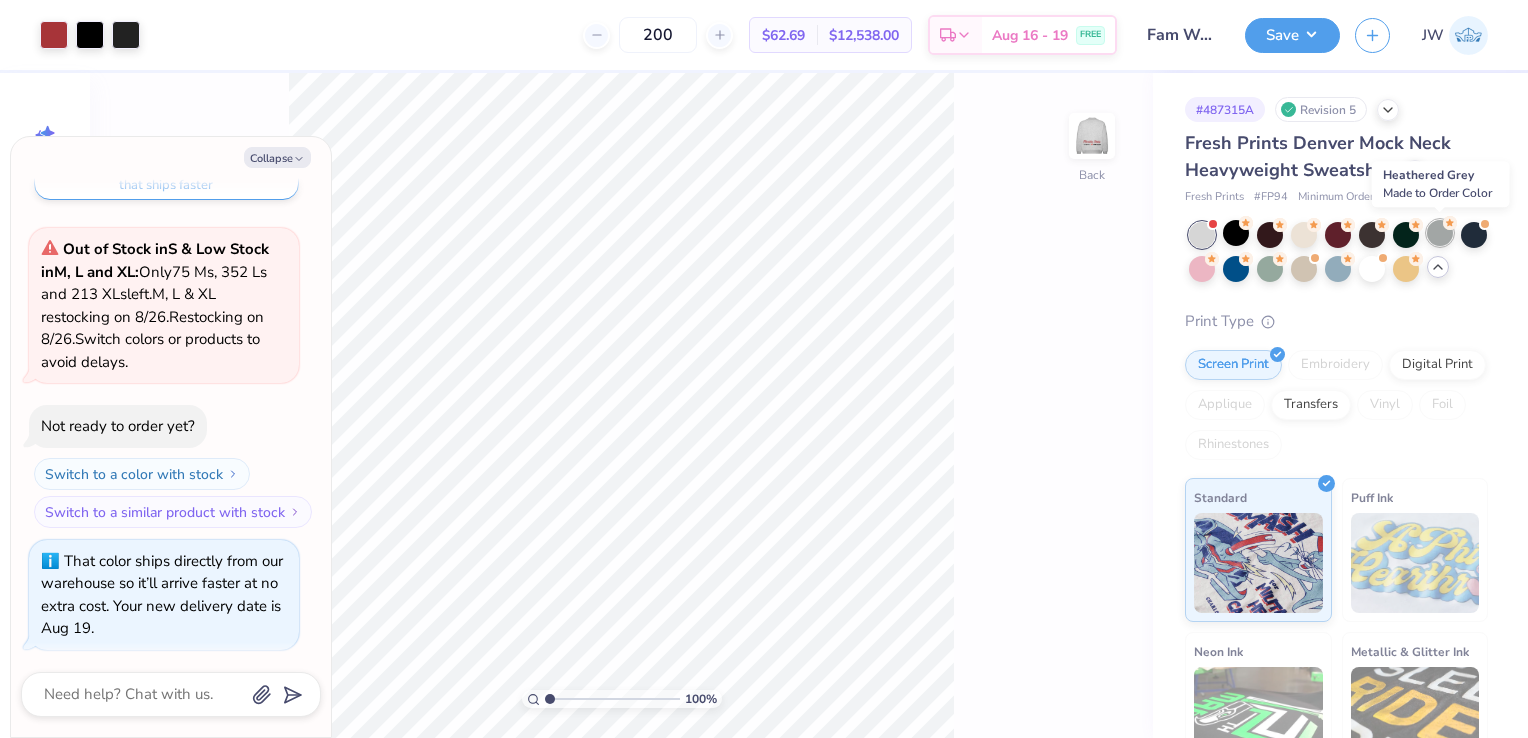 click at bounding box center (1440, 233) 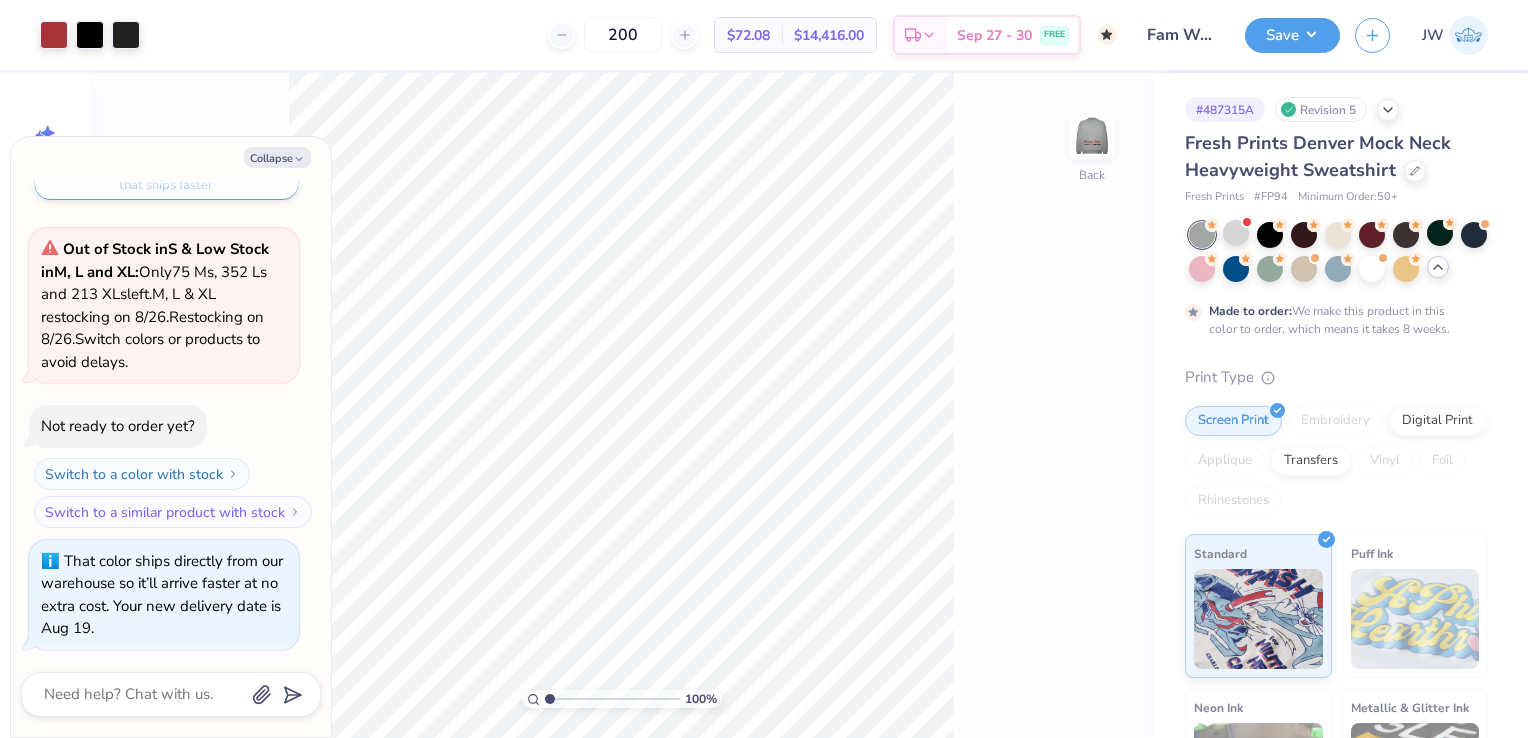 scroll, scrollTop: 2299, scrollLeft: 0, axis: vertical 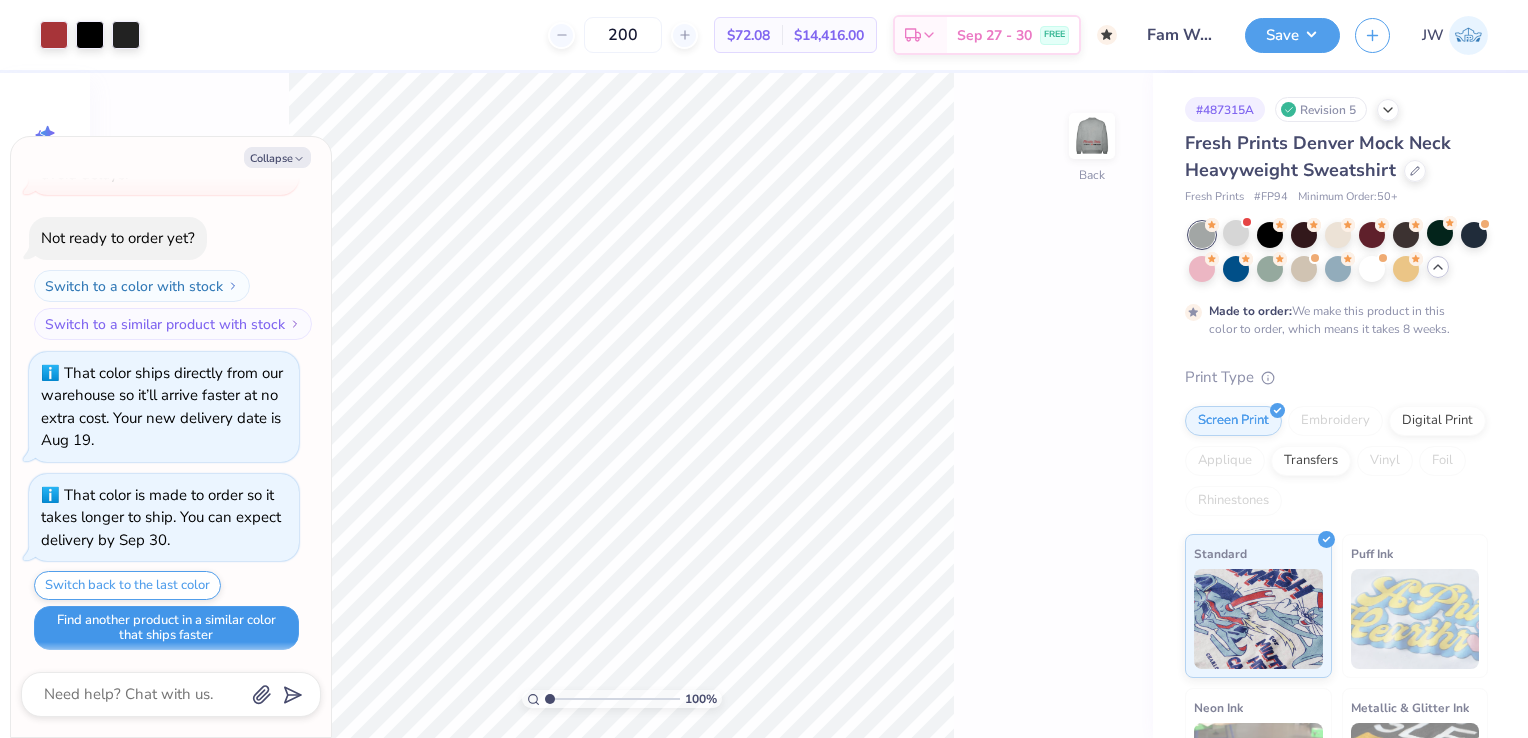 click on "Find another product in a similar color that ships faster" at bounding box center [166, 628] 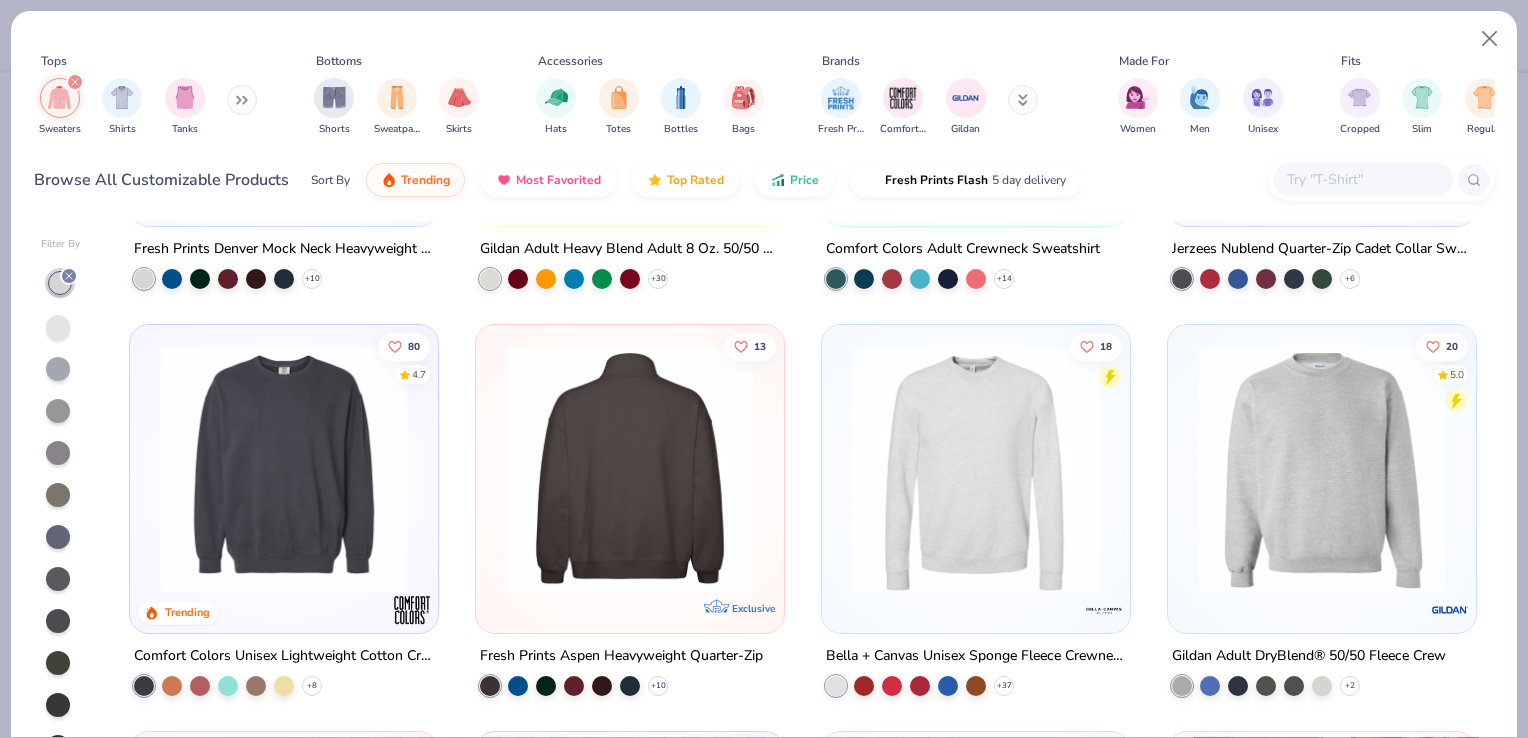 scroll, scrollTop: 0, scrollLeft: 0, axis: both 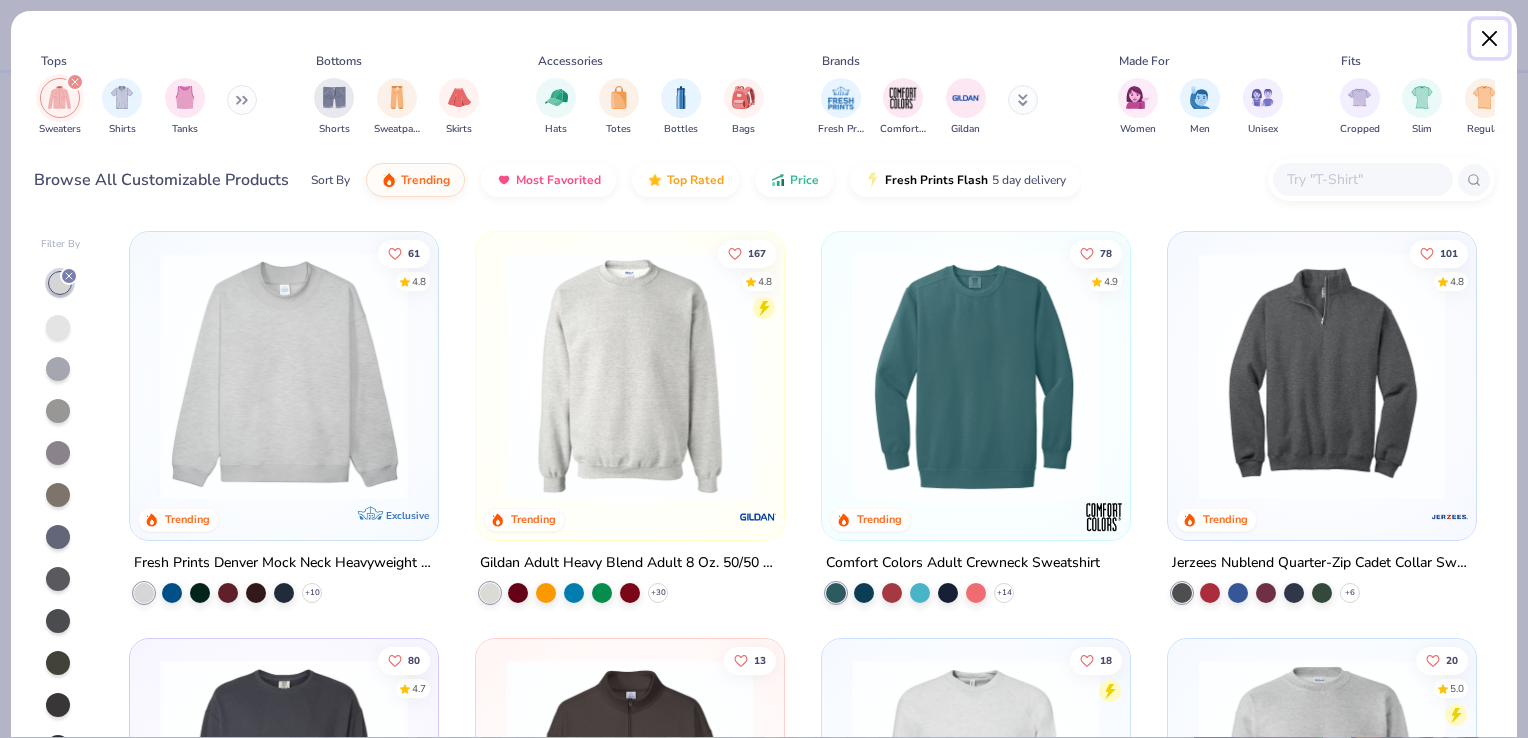 click at bounding box center [1490, 39] 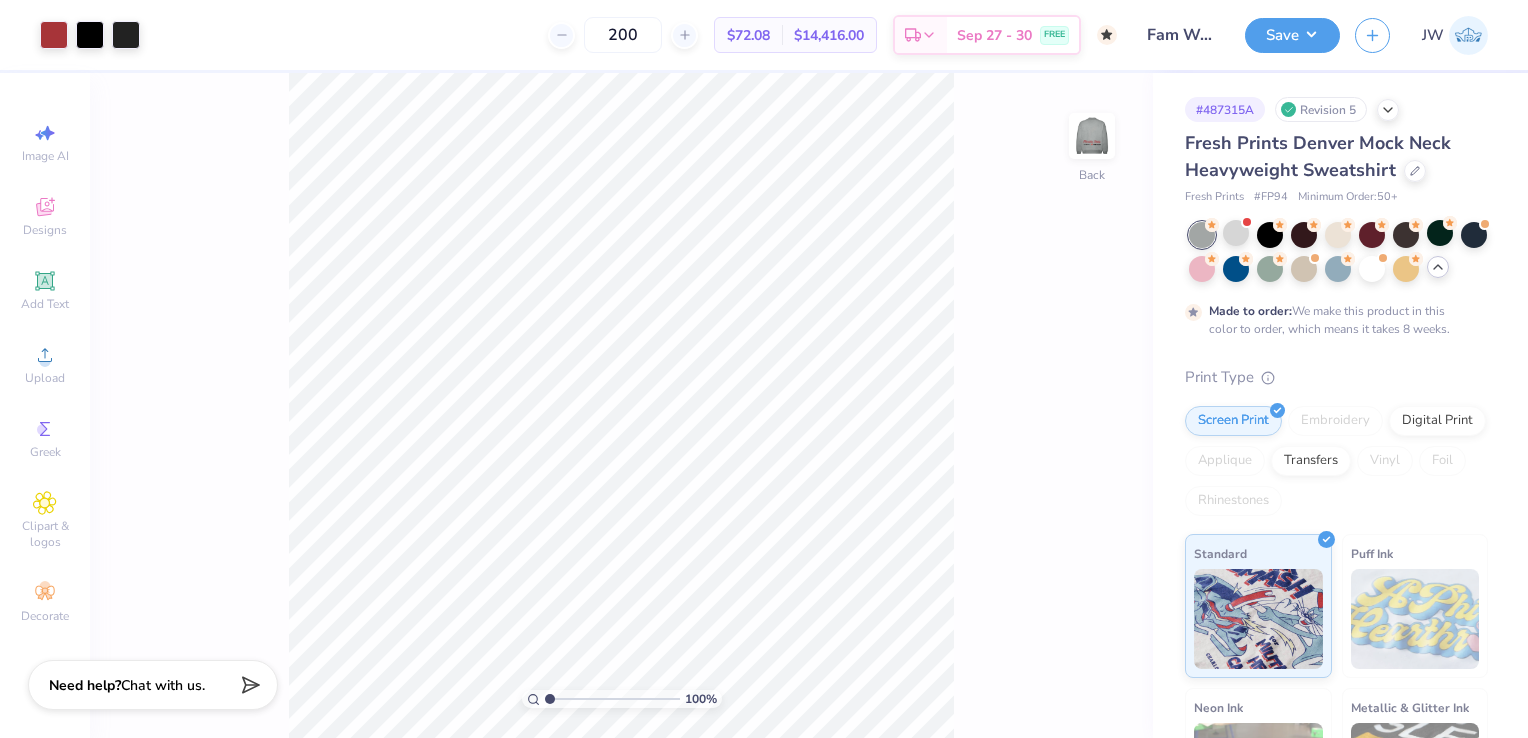 type on "x" 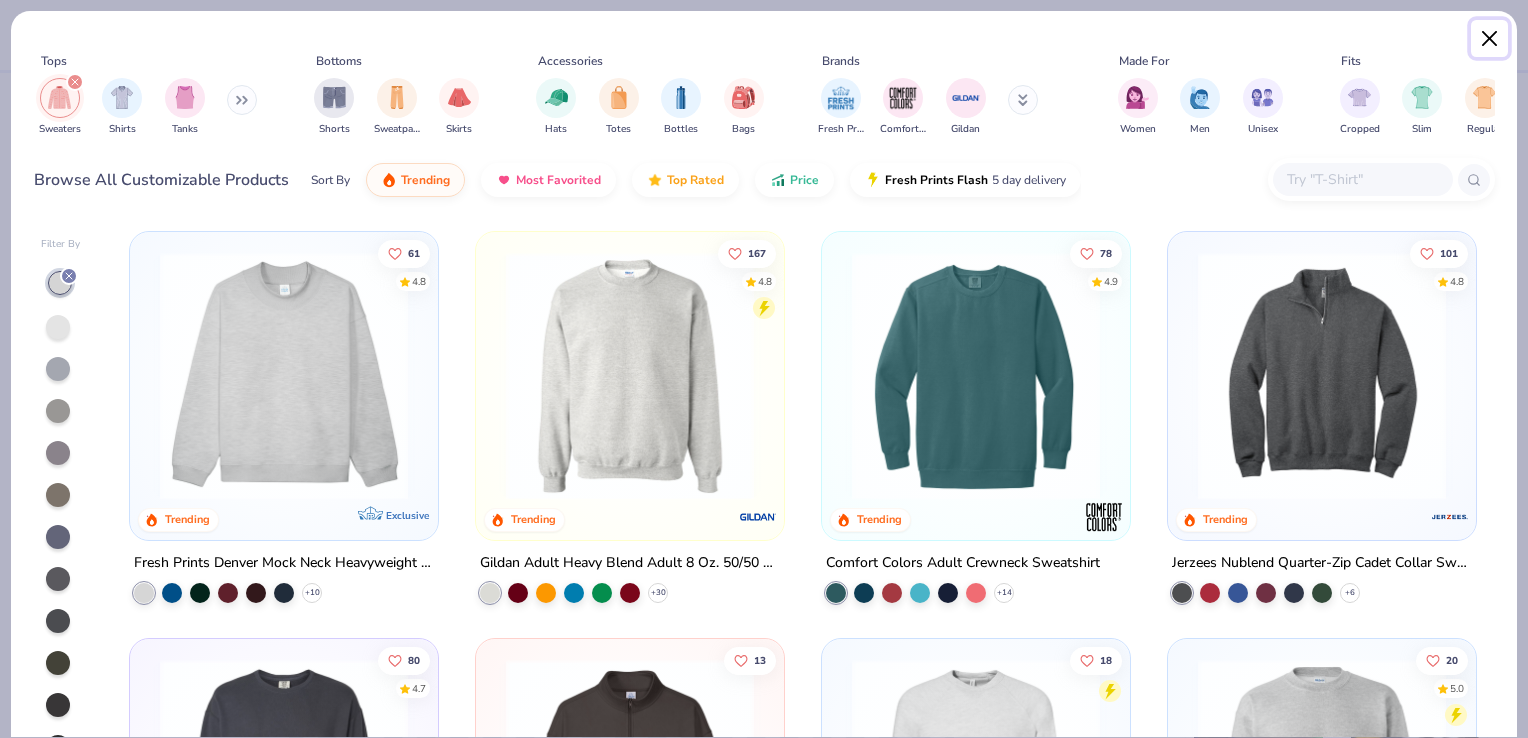 click at bounding box center (1490, 39) 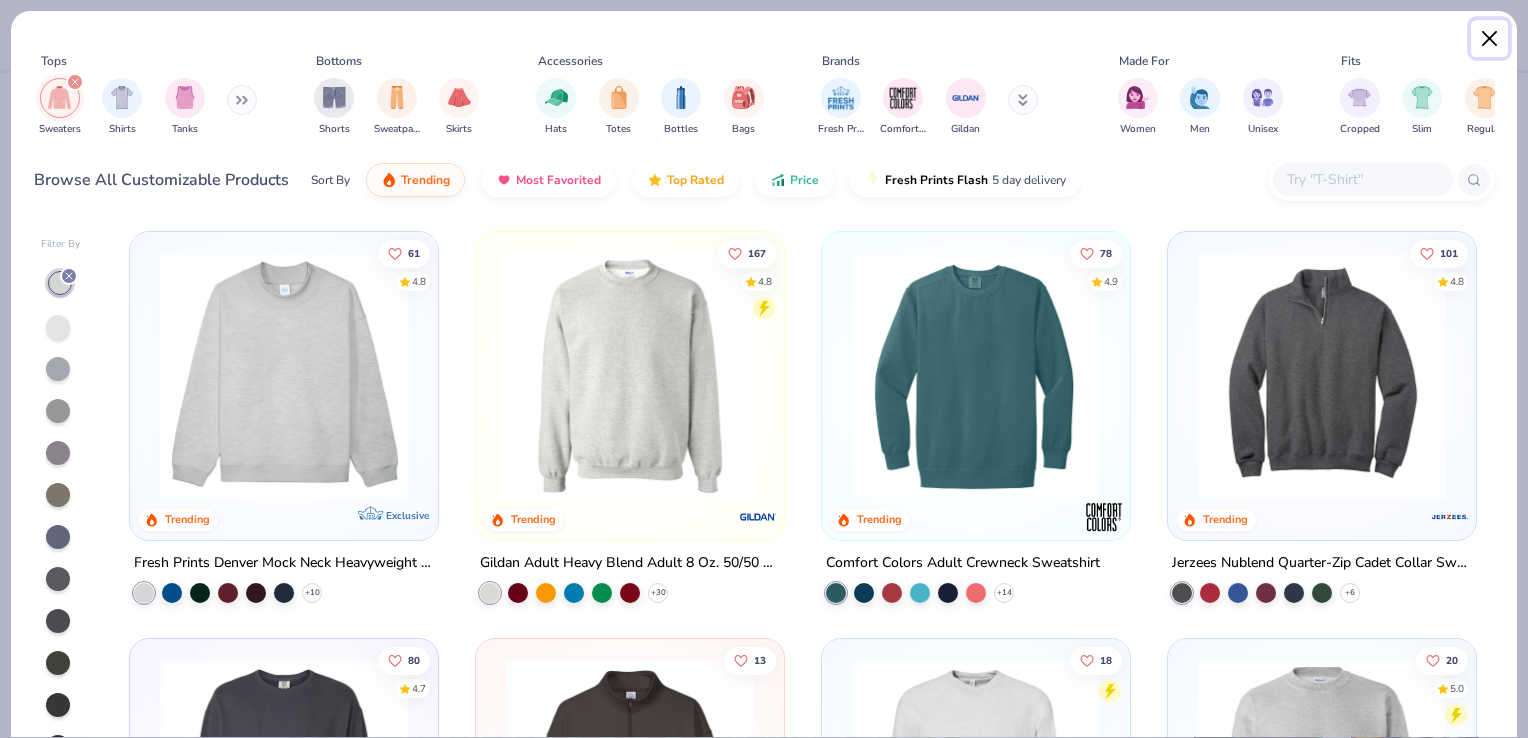 click at bounding box center [1490, 39] 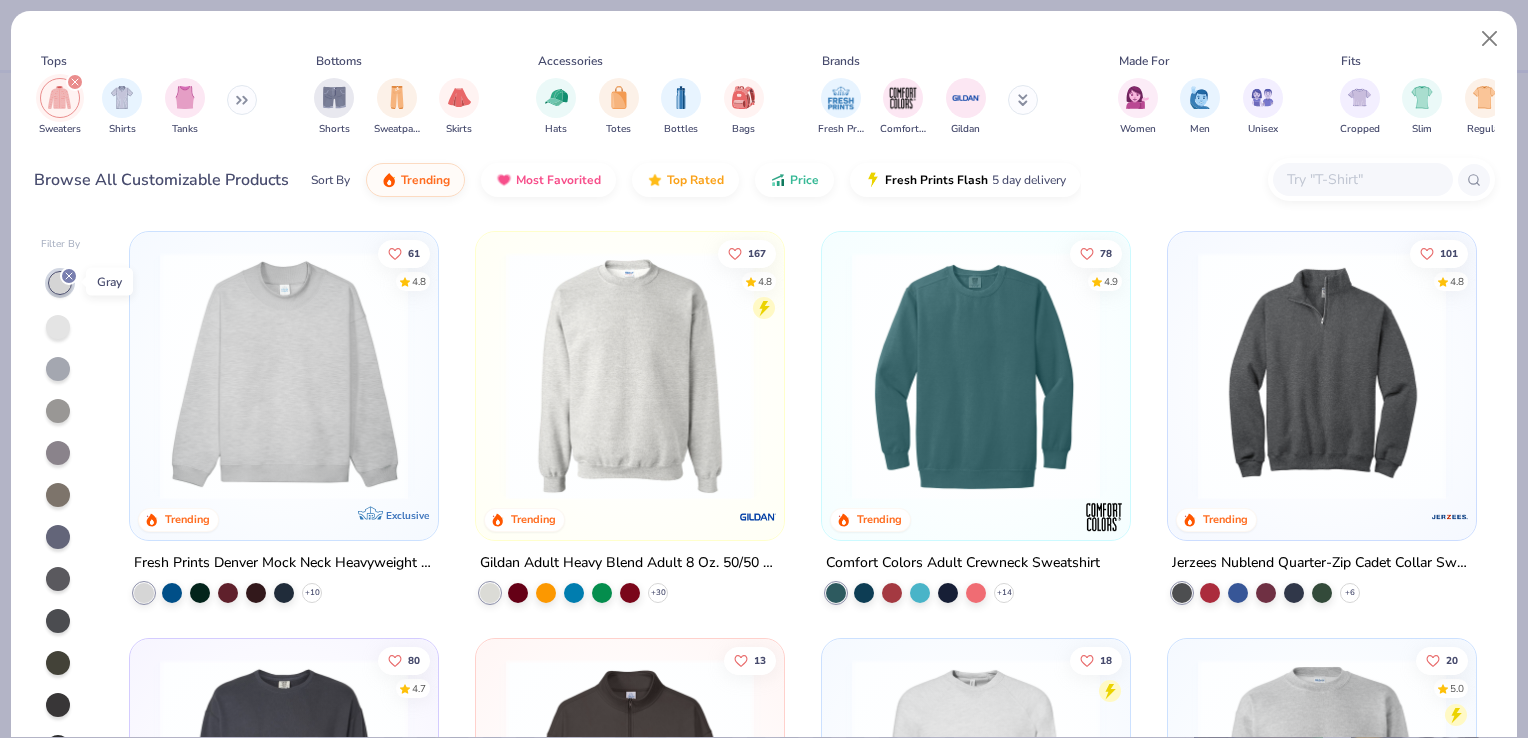 click at bounding box center [60, 283] 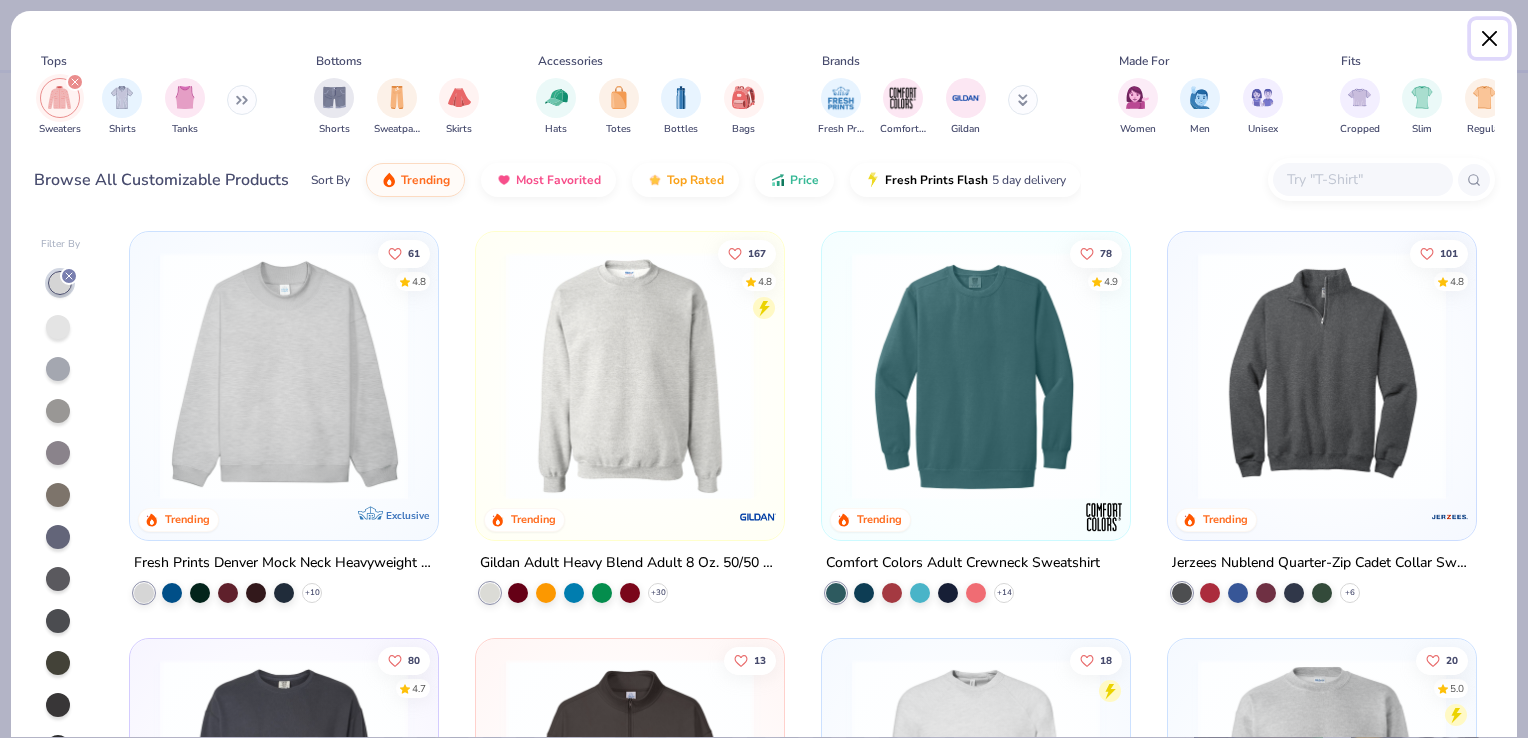 click at bounding box center (1490, 39) 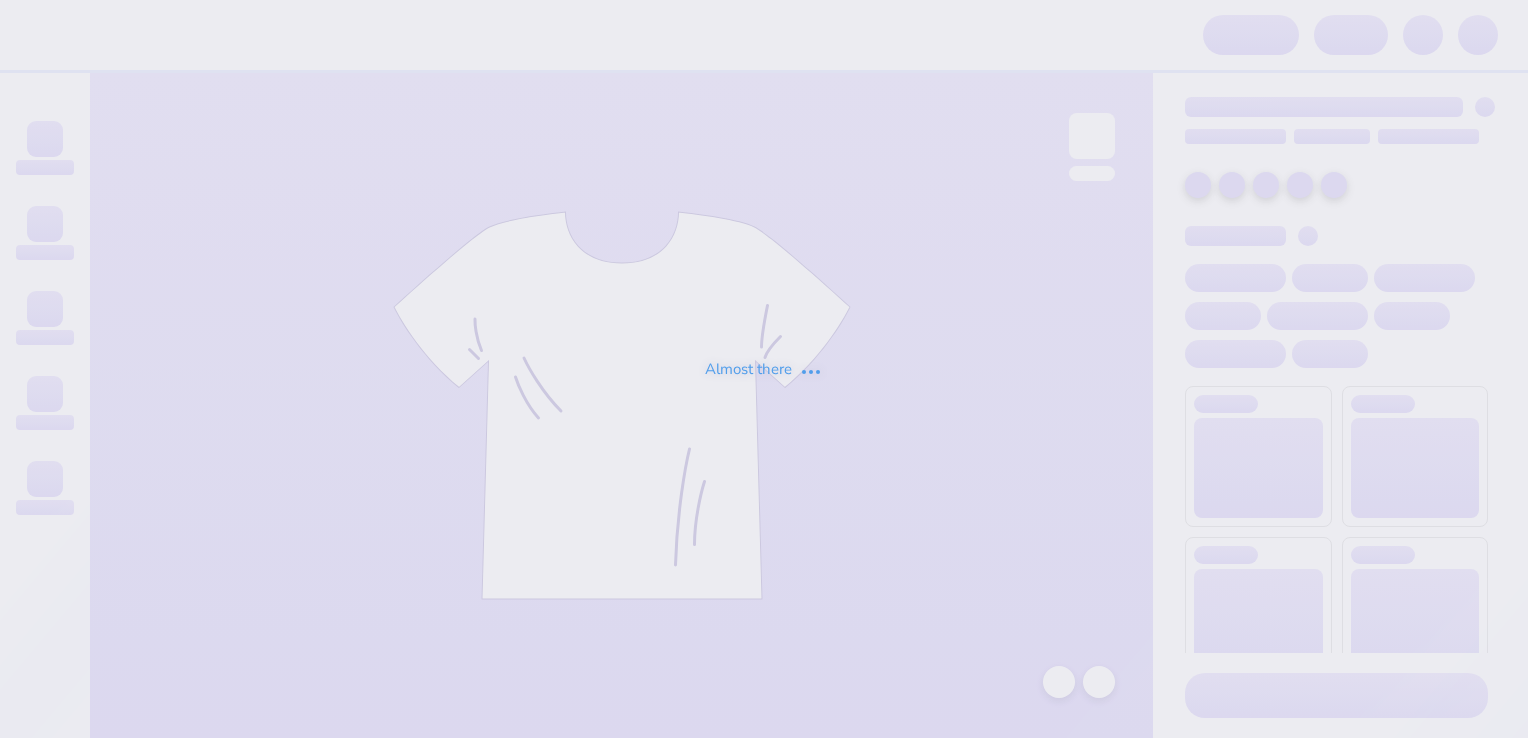 scroll, scrollTop: 0, scrollLeft: 0, axis: both 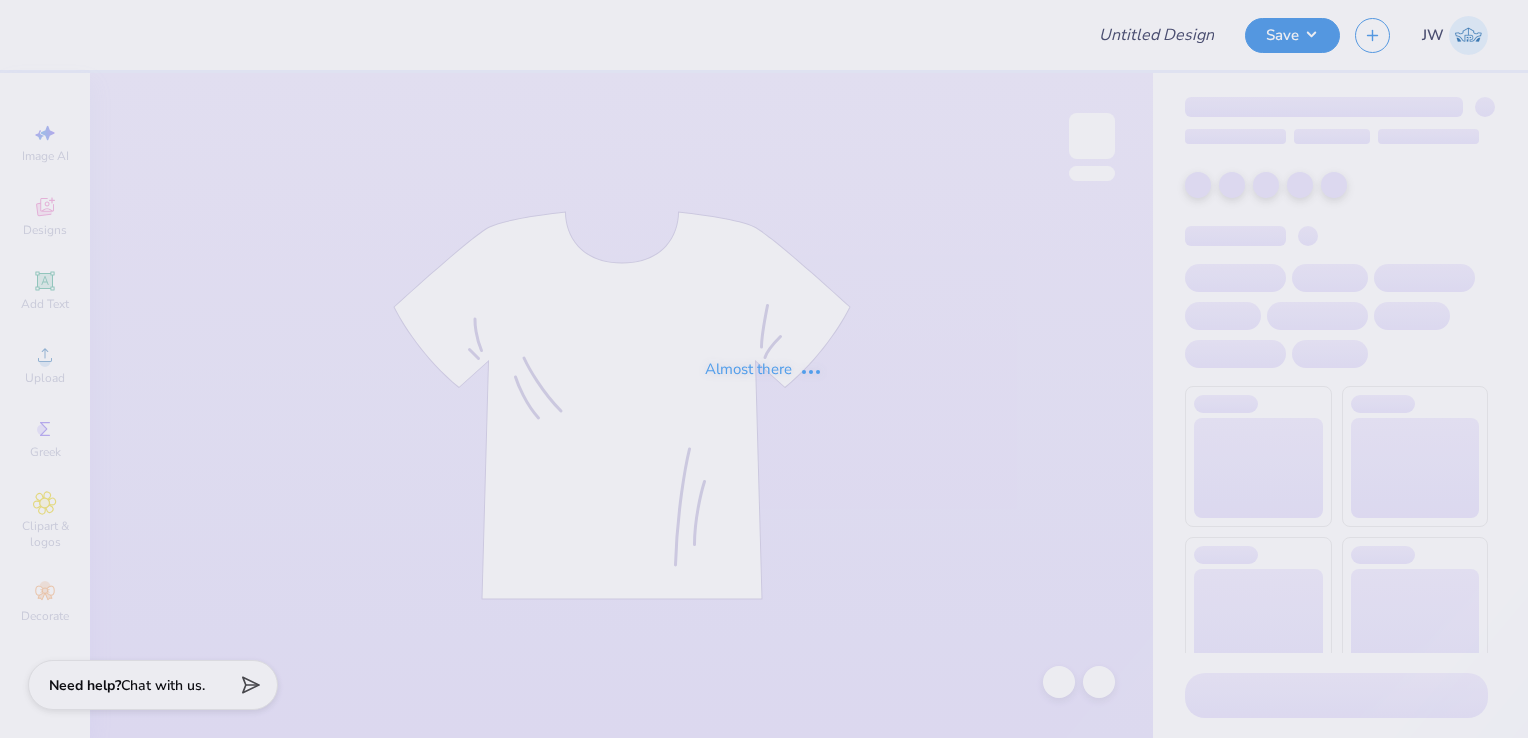 type on "Fam Weekend Hoodie" 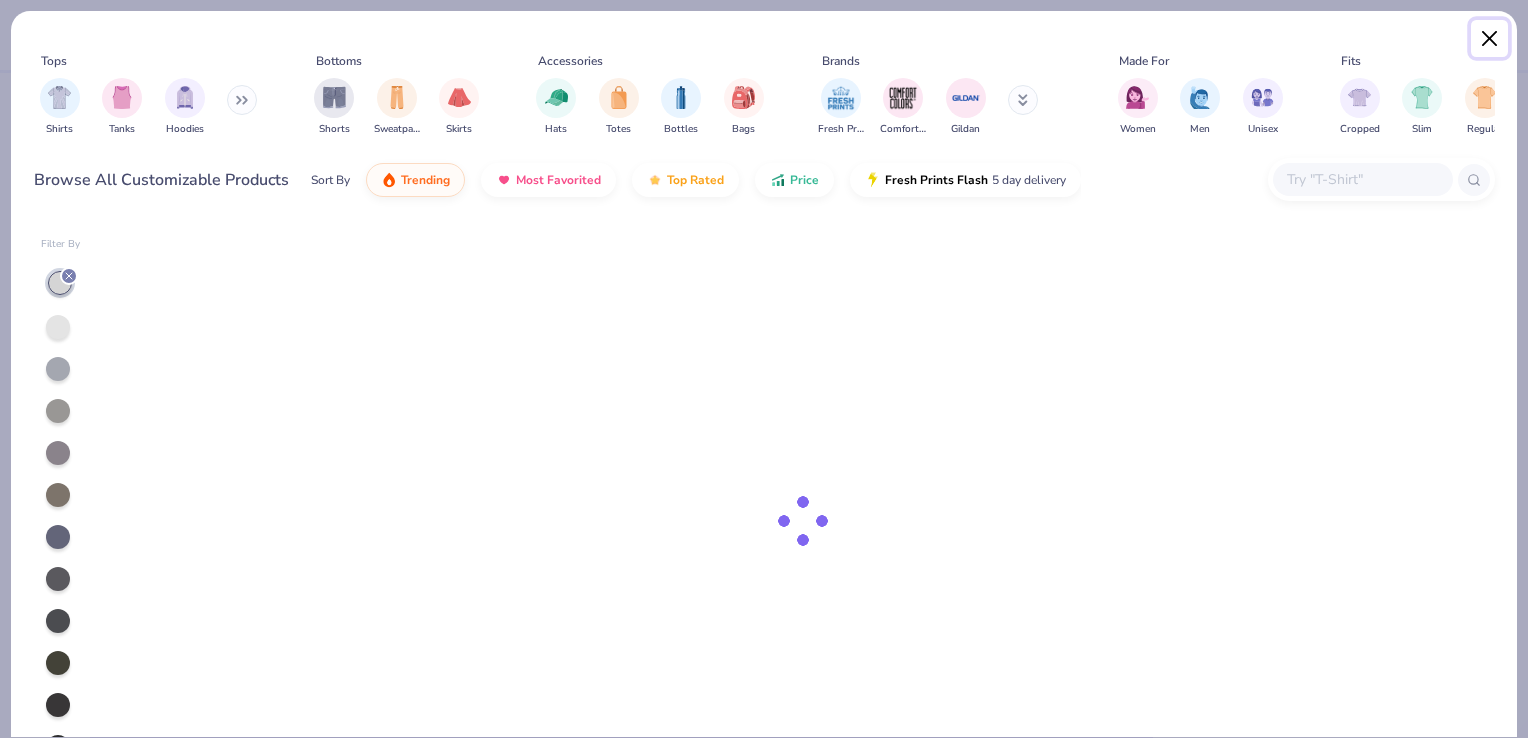 click at bounding box center [1490, 39] 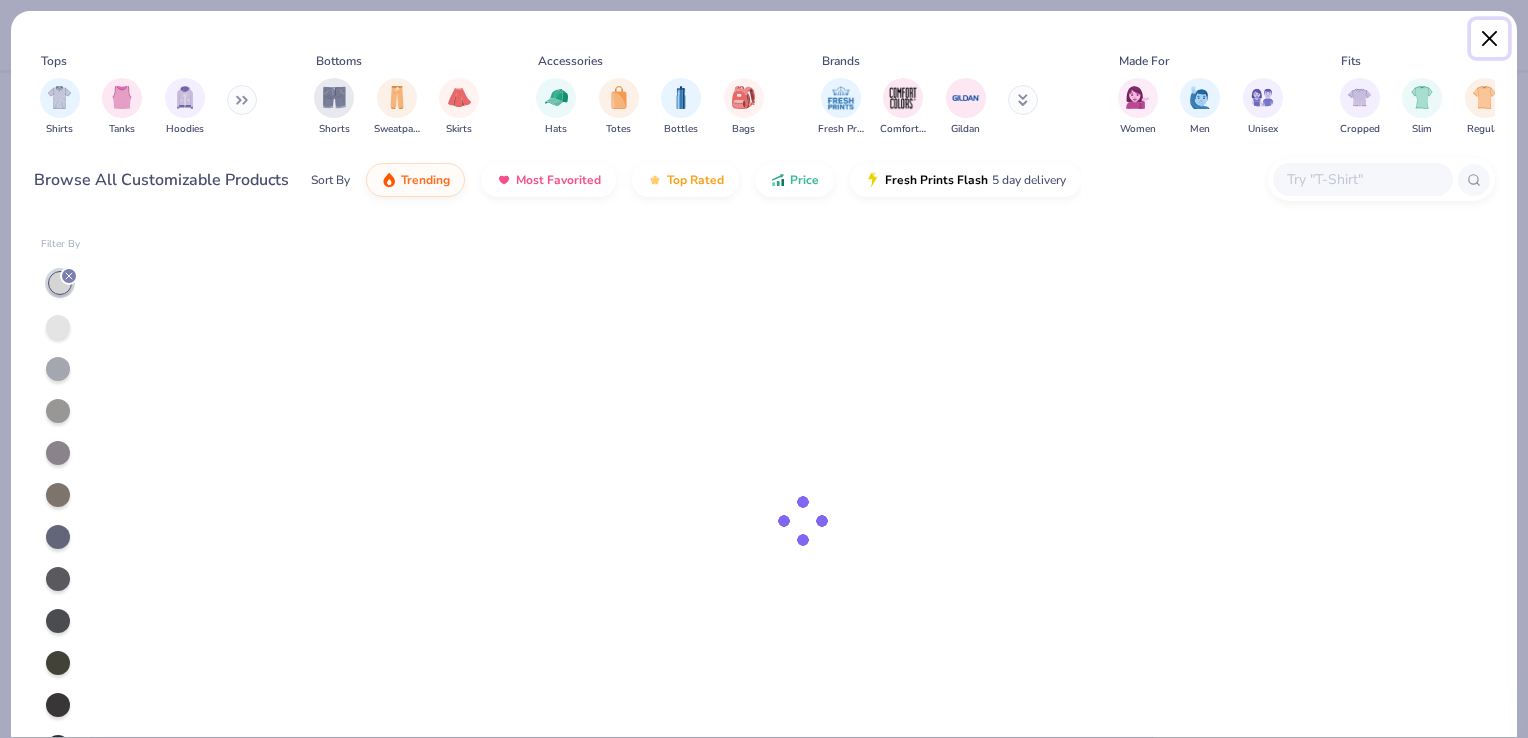 click at bounding box center [1490, 39] 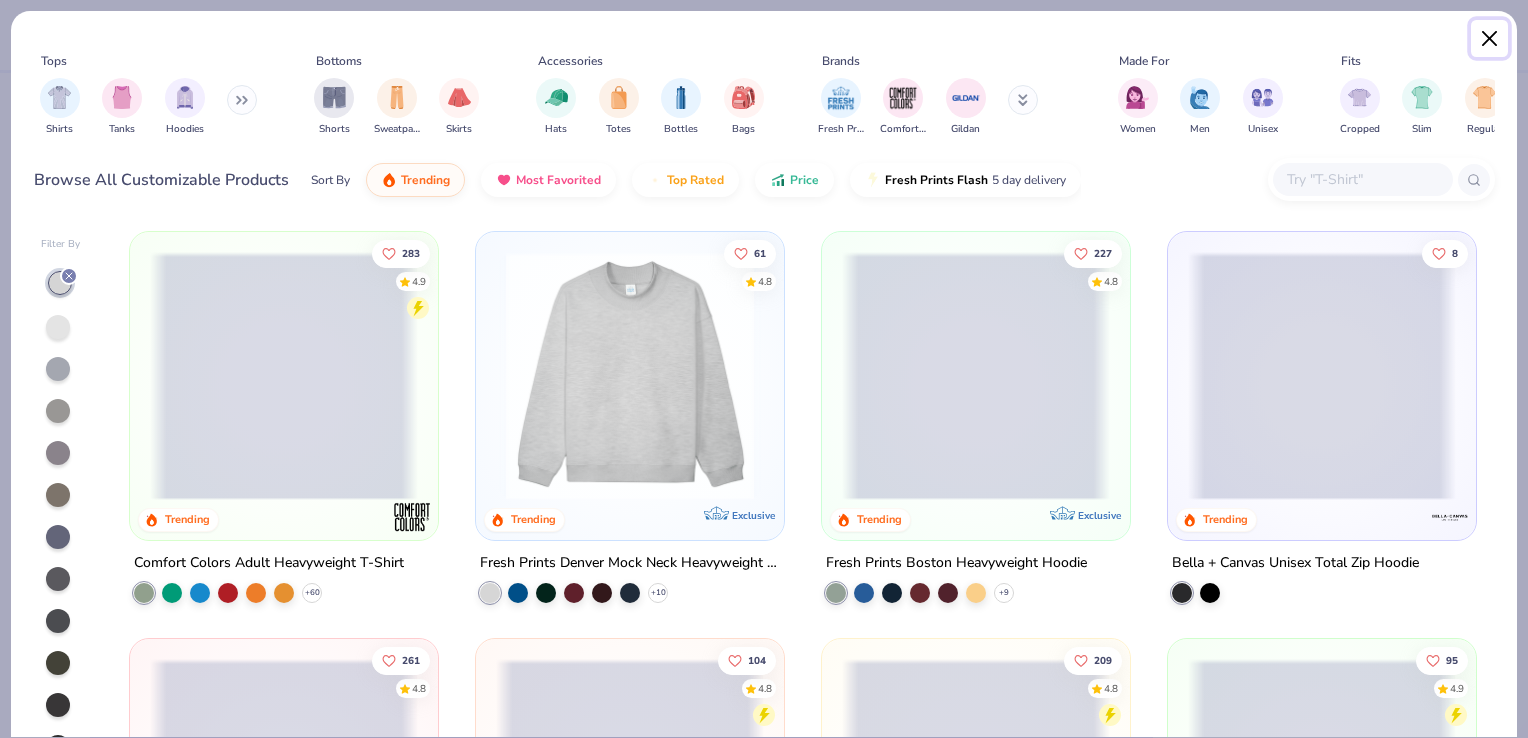 click at bounding box center (1490, 39) 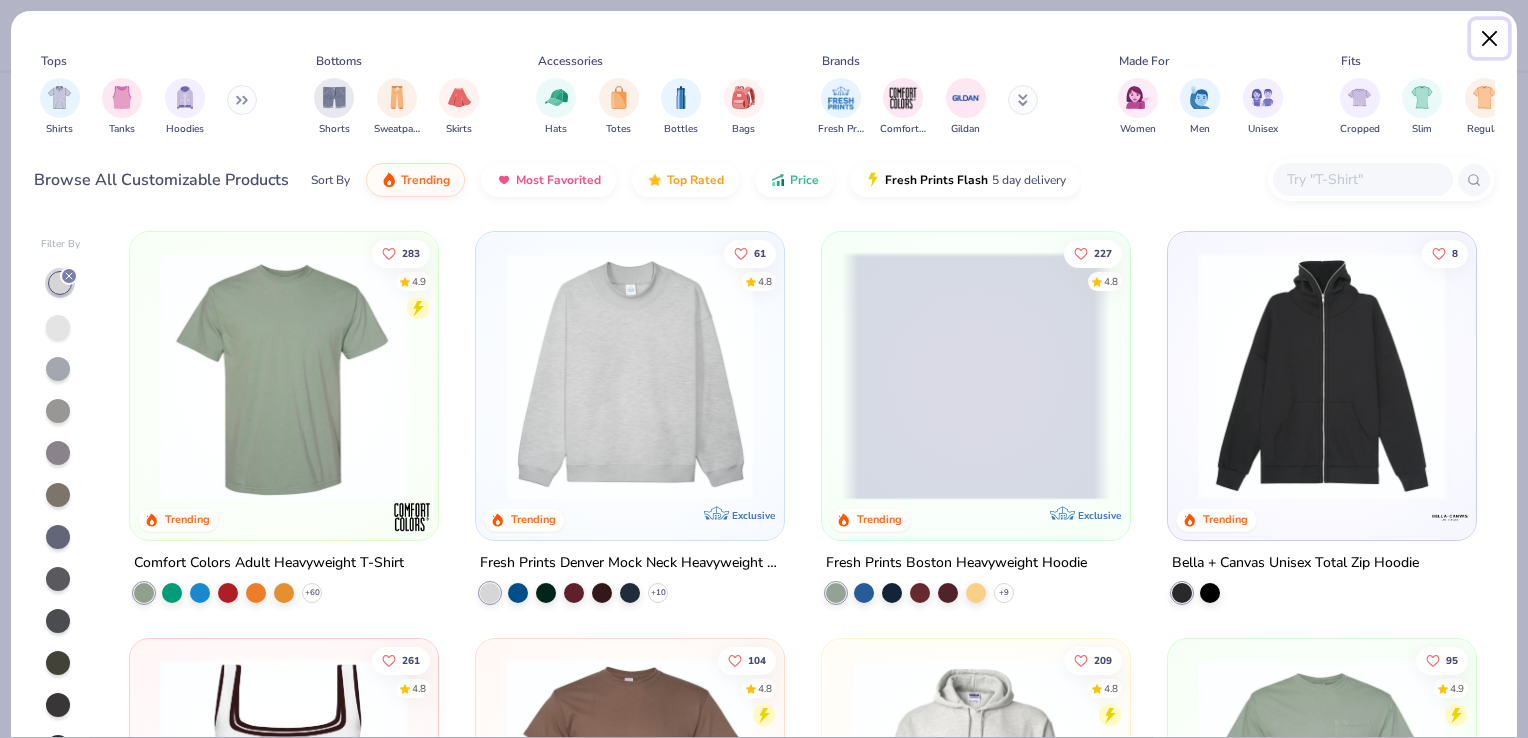 click at bounding box center (1490, 39) 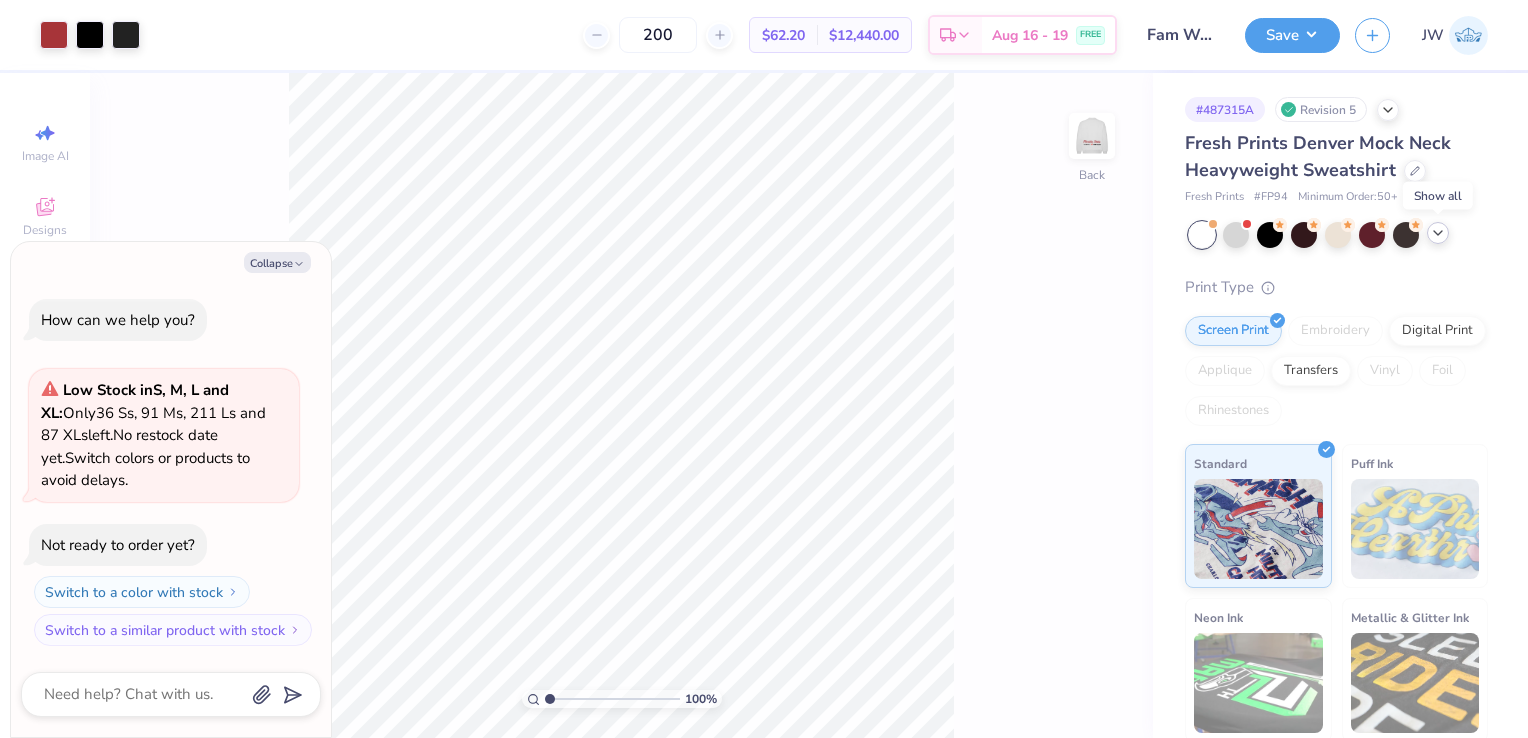 click 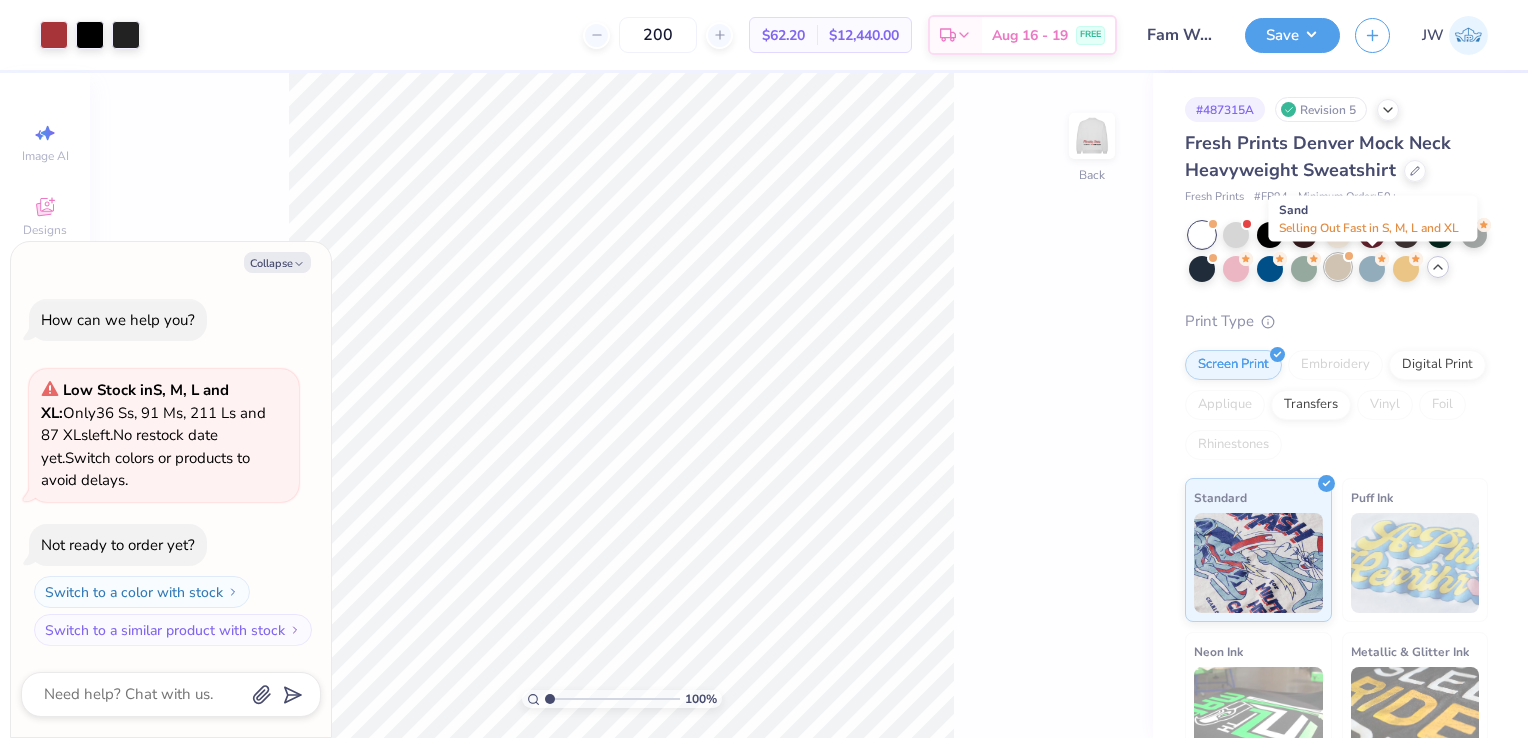 click at bounding box center [1338, 267] 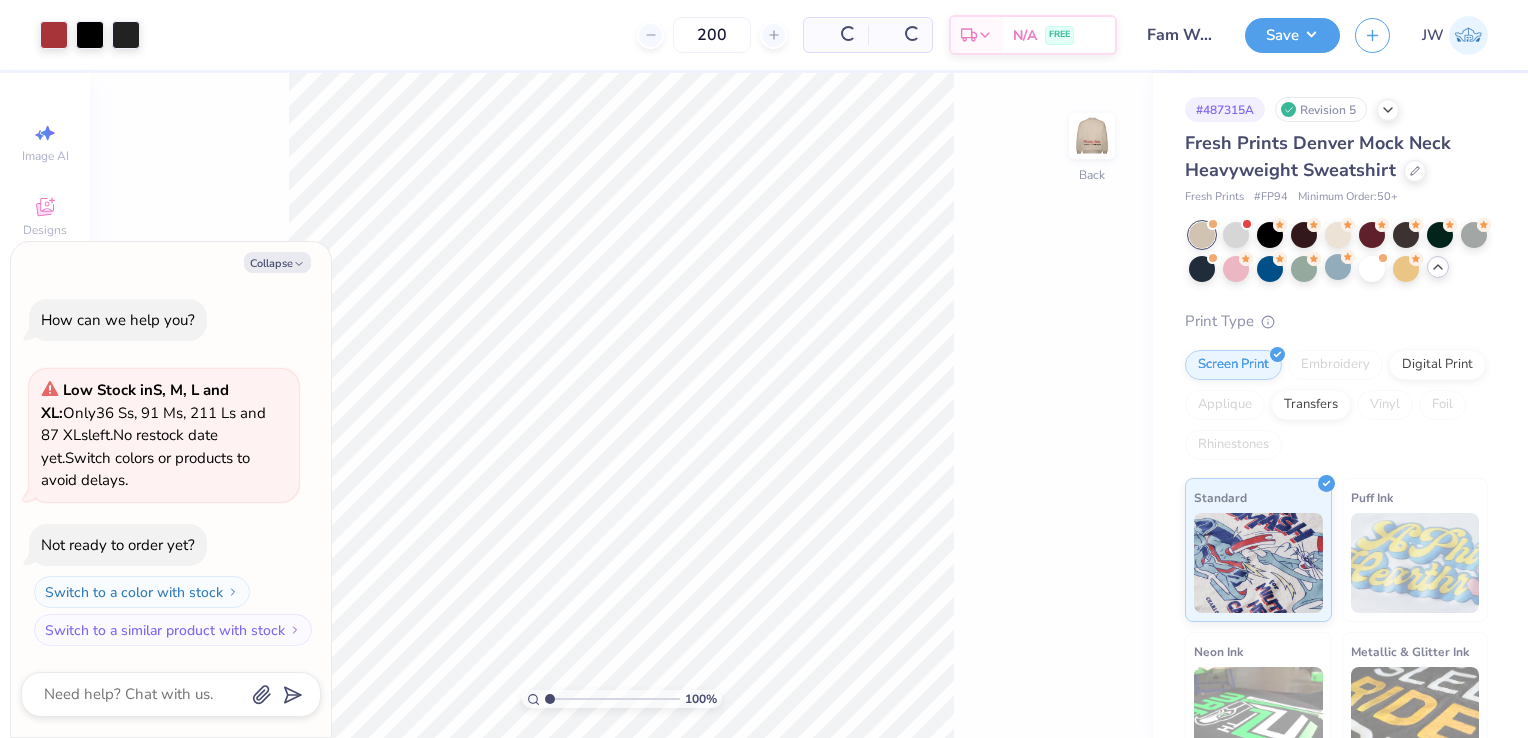 scroll, scrollTop: 177, scrollLeft: 0, axis: vertical 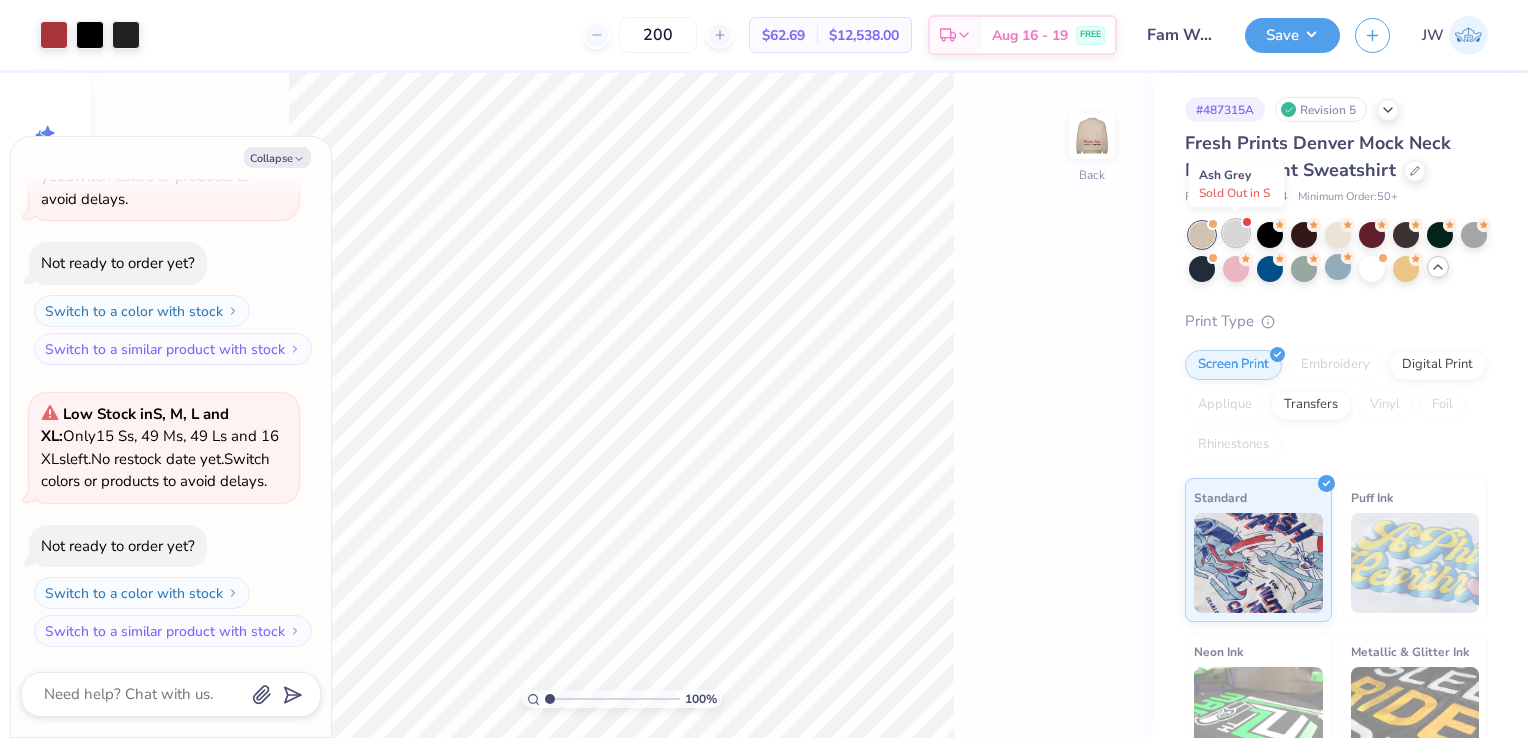 click at bounding box center (1236, 233) 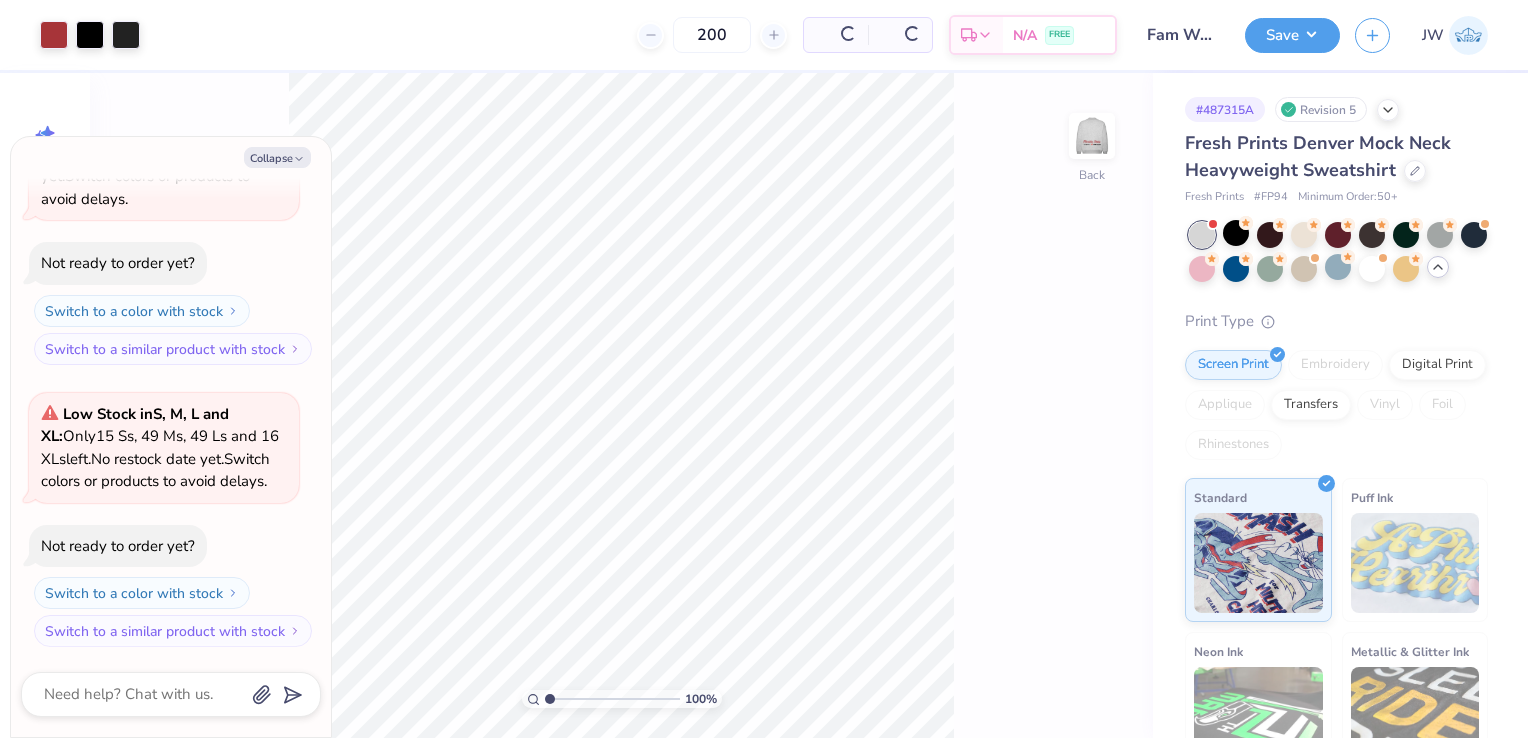 scroll, scrollTop: 504, scrollLeft: 0, axis: vertical 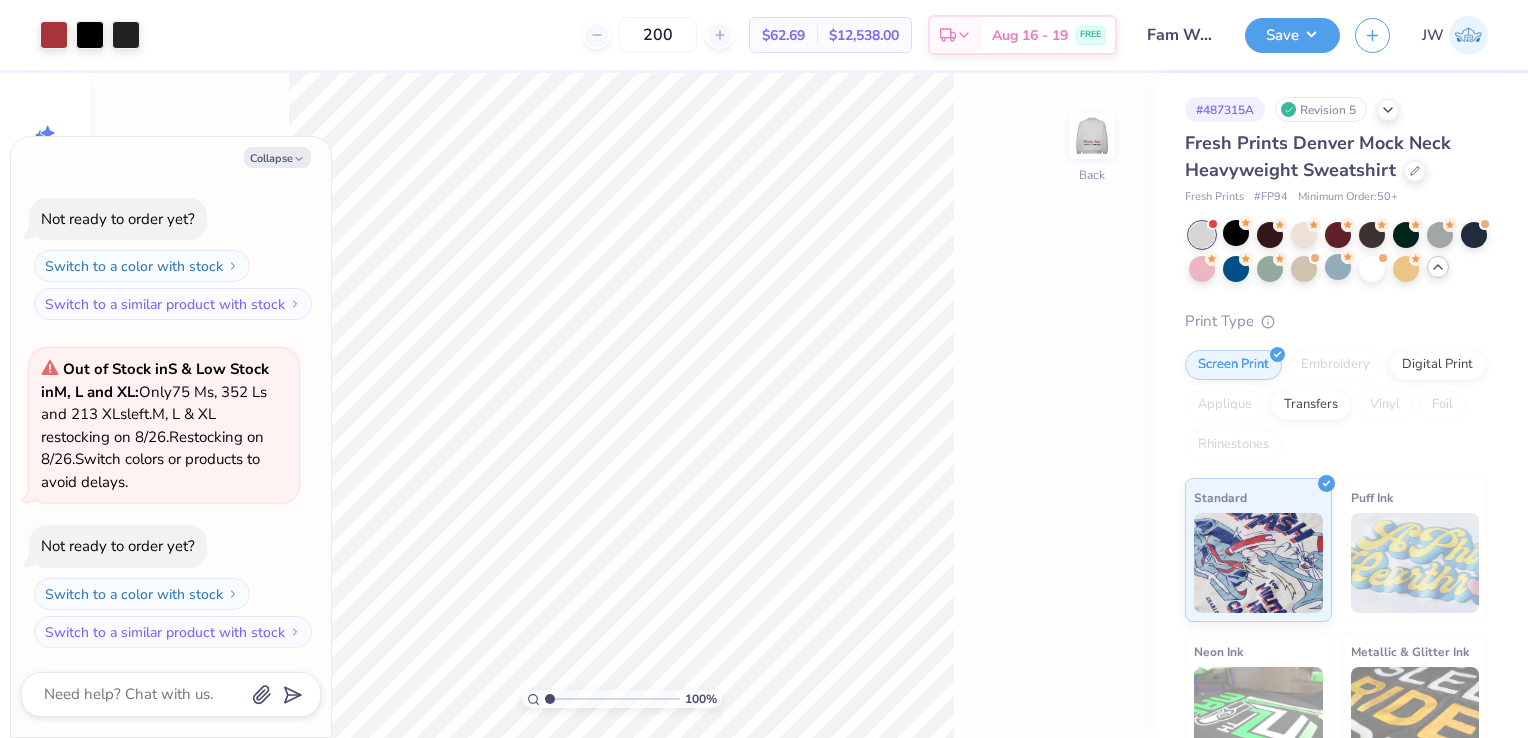 click 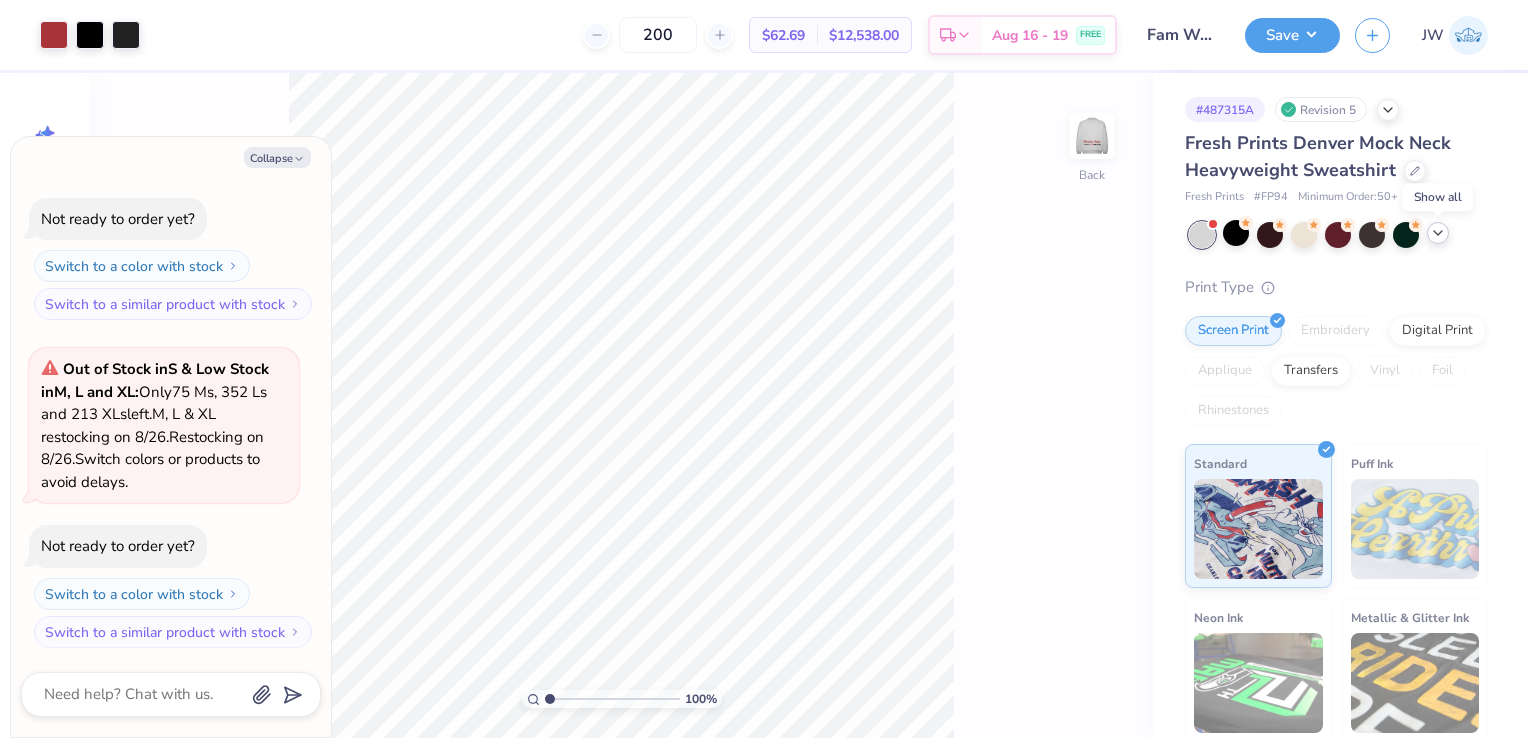 click at bounding box center [1438, 233] 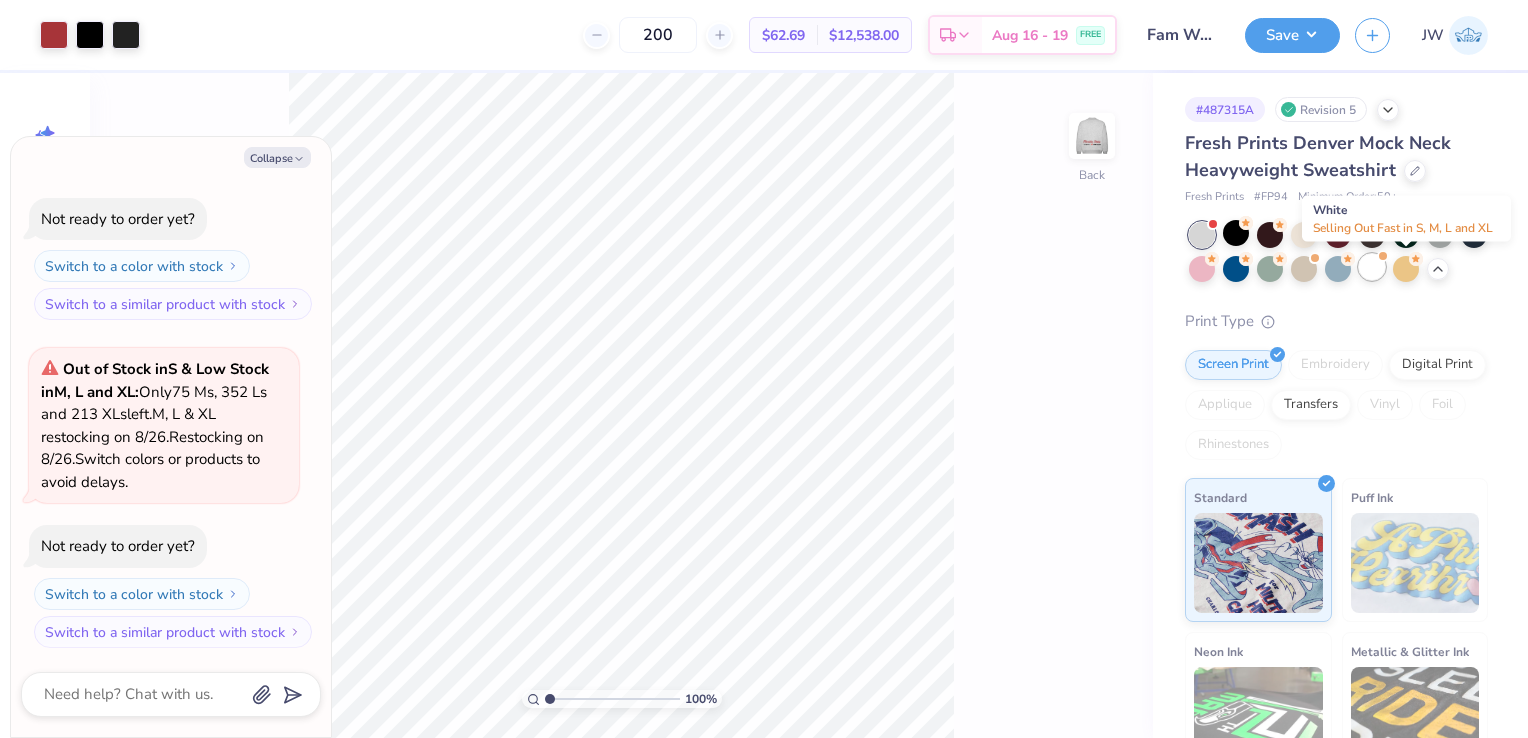 click at bounding box center [1372, 267] 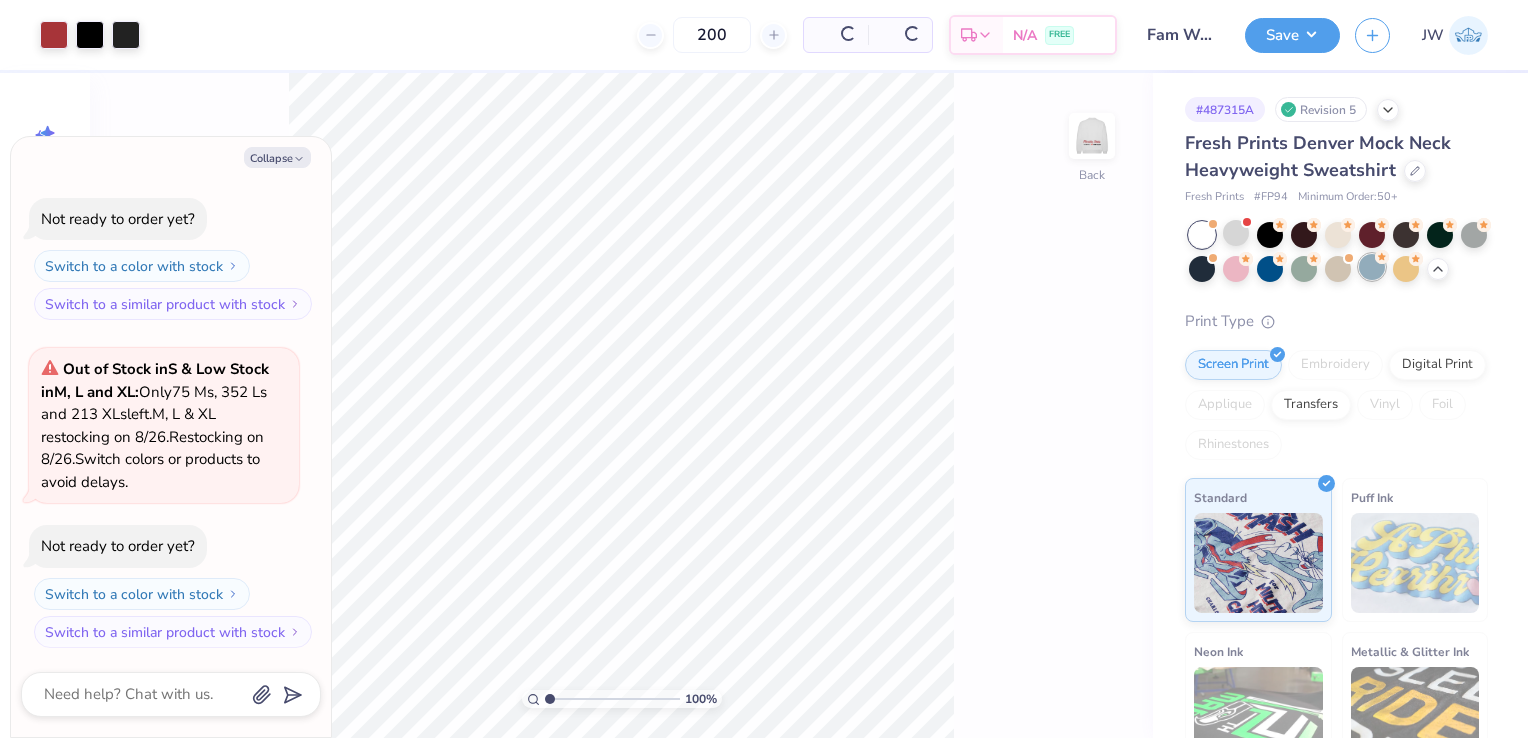 type on "x" 